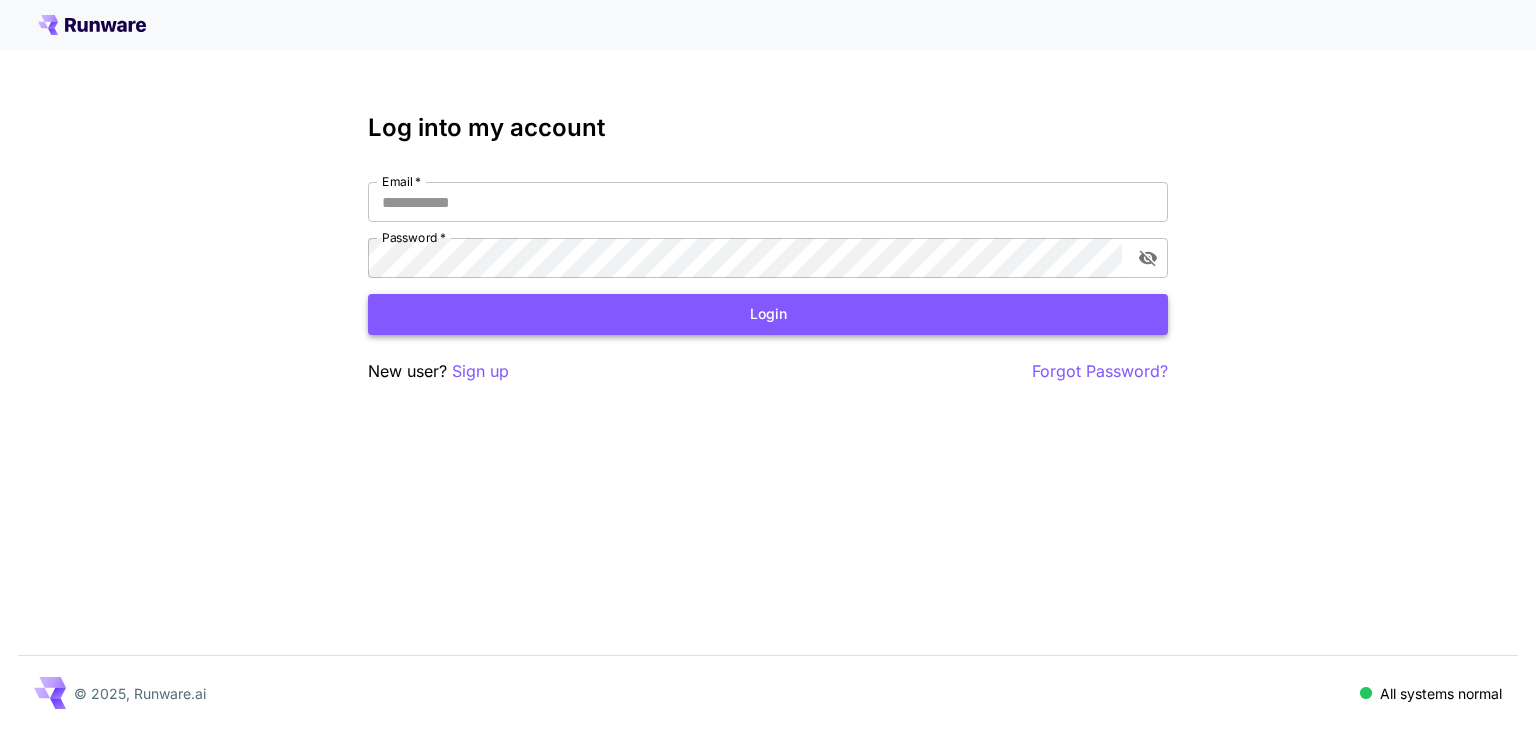 scroll, scrollTop: 0, scrollLeft: 0, axis: both 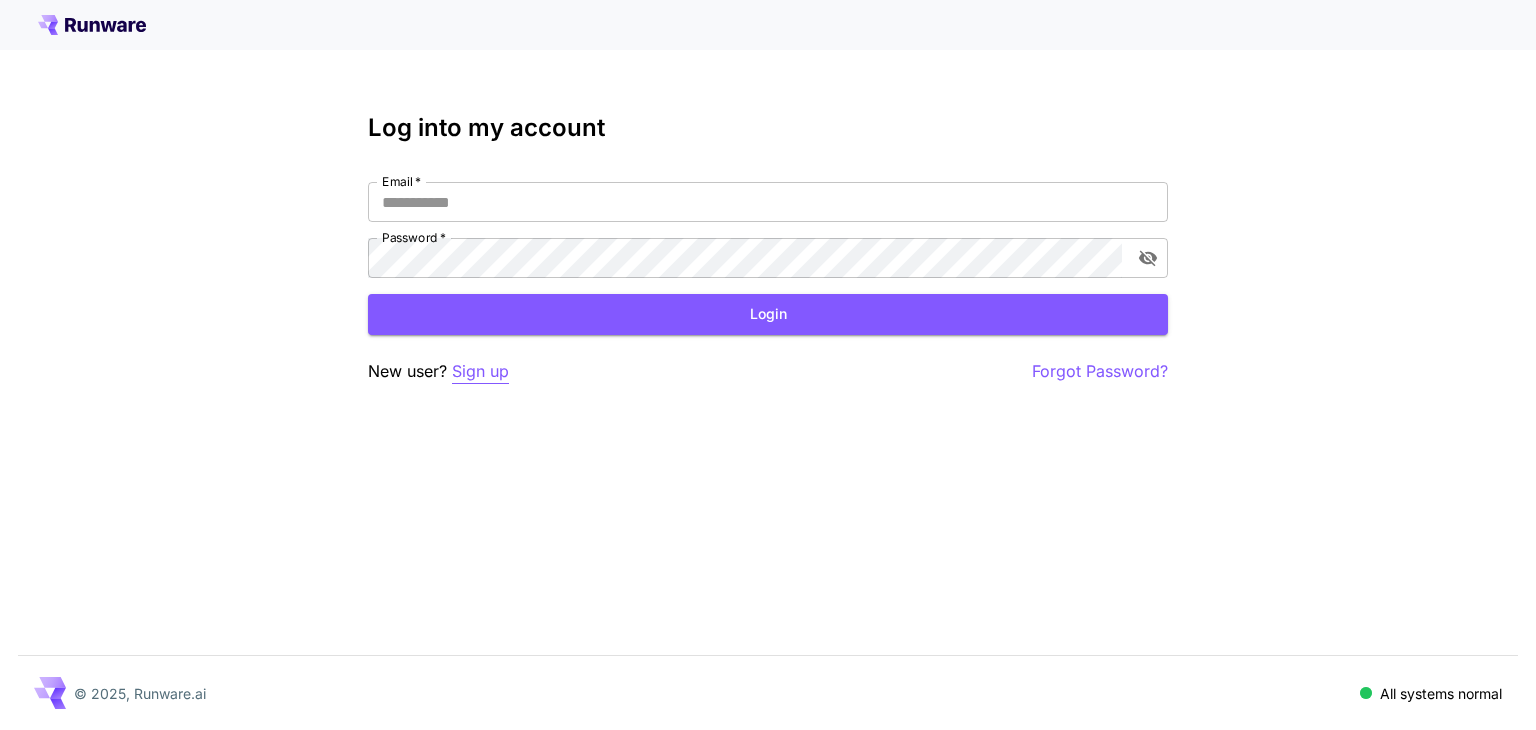 click on "Sign up" at bounding box center (480, 371) 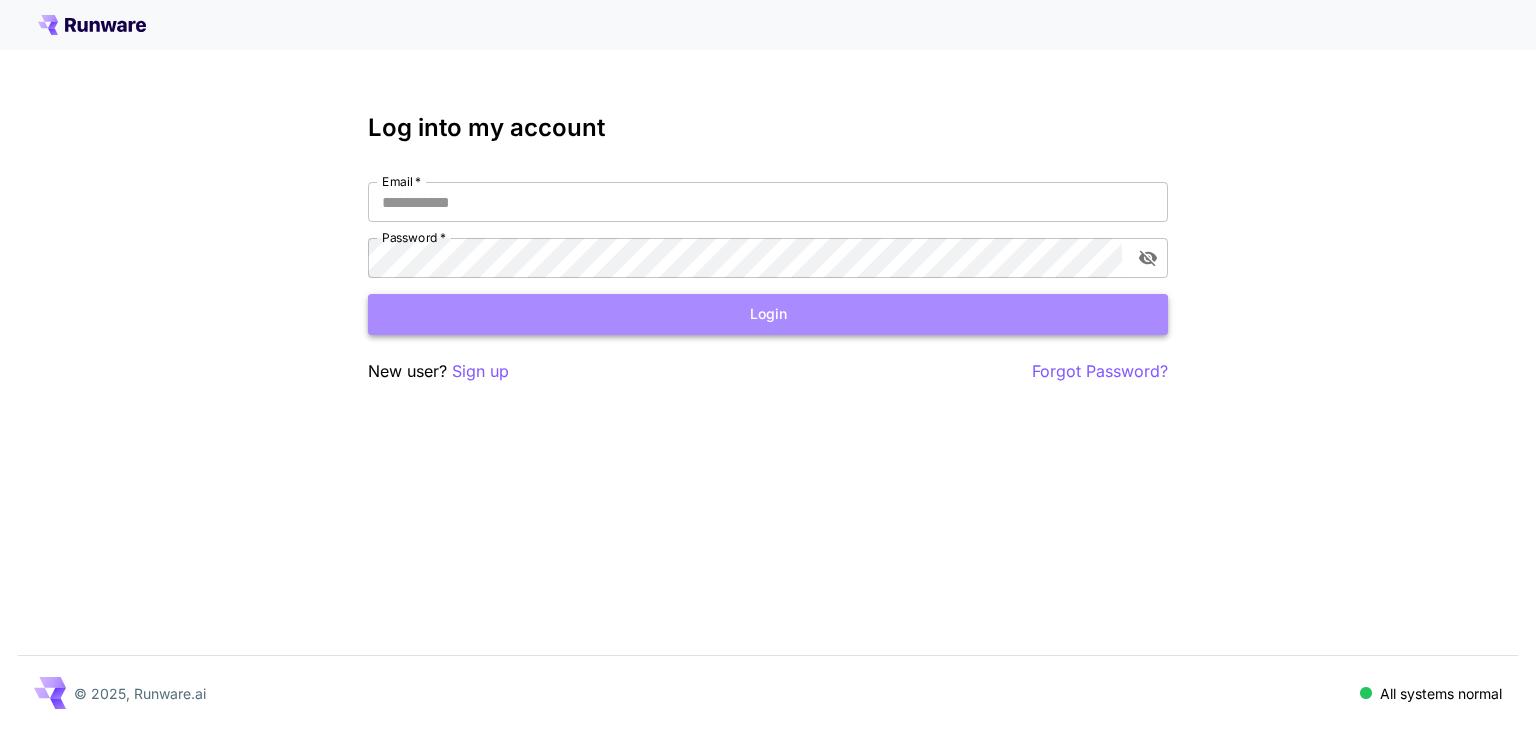 click on "Login" at bounding box center (768, 314) 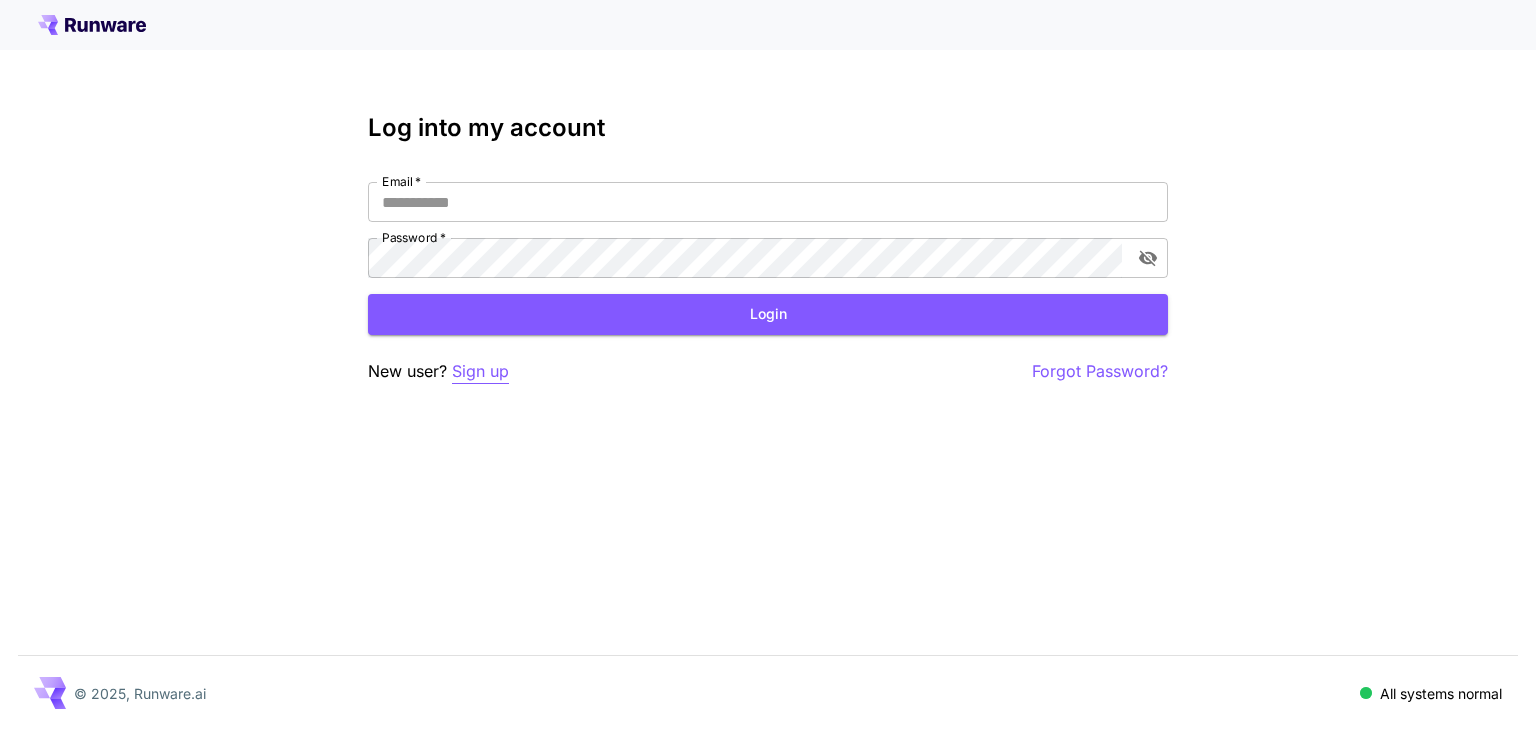 click on "Sign up" at bounding box center (480, 371) 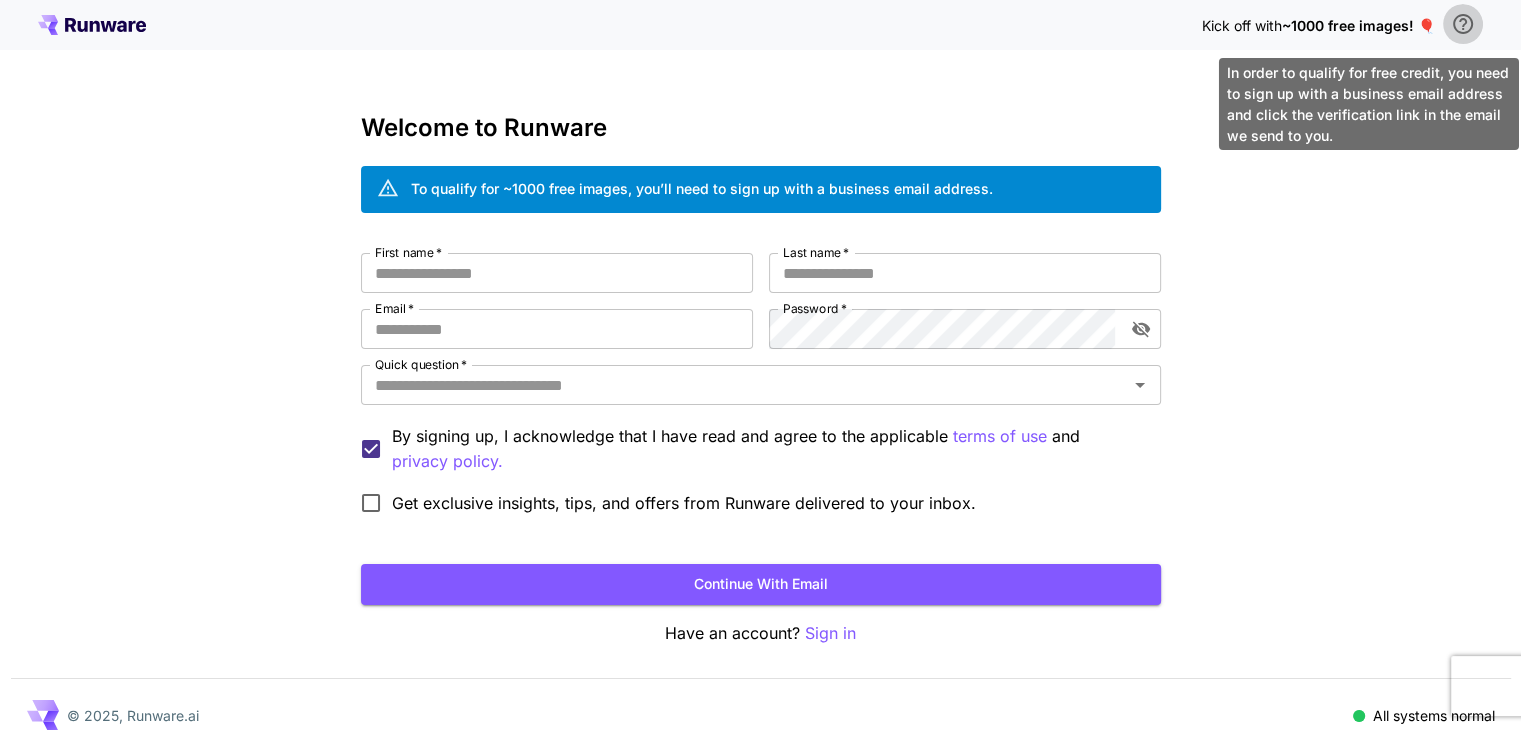 click 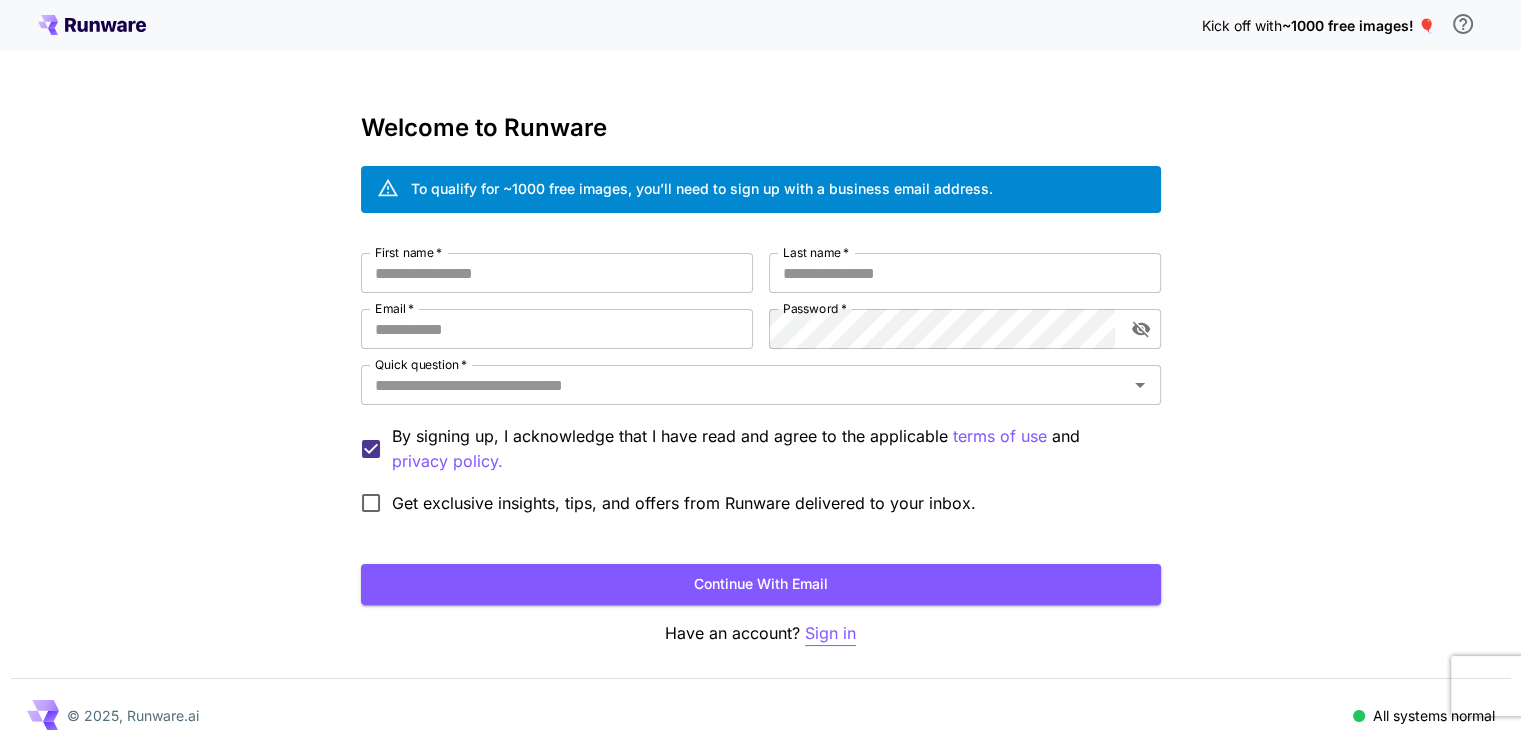 click on "Sign in" at bounding box center (830, 633) 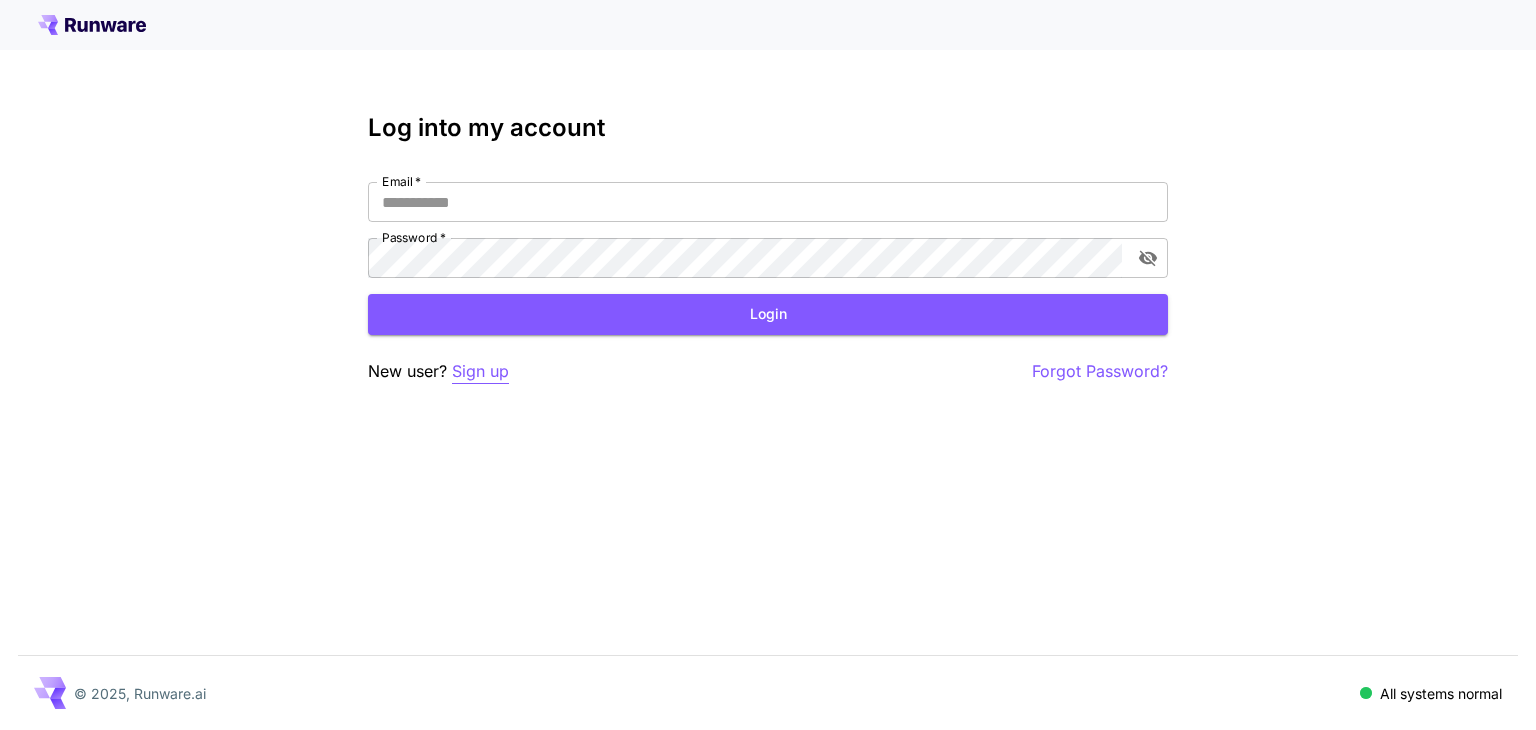click on "Sign up" at bounding box center (480, 371) 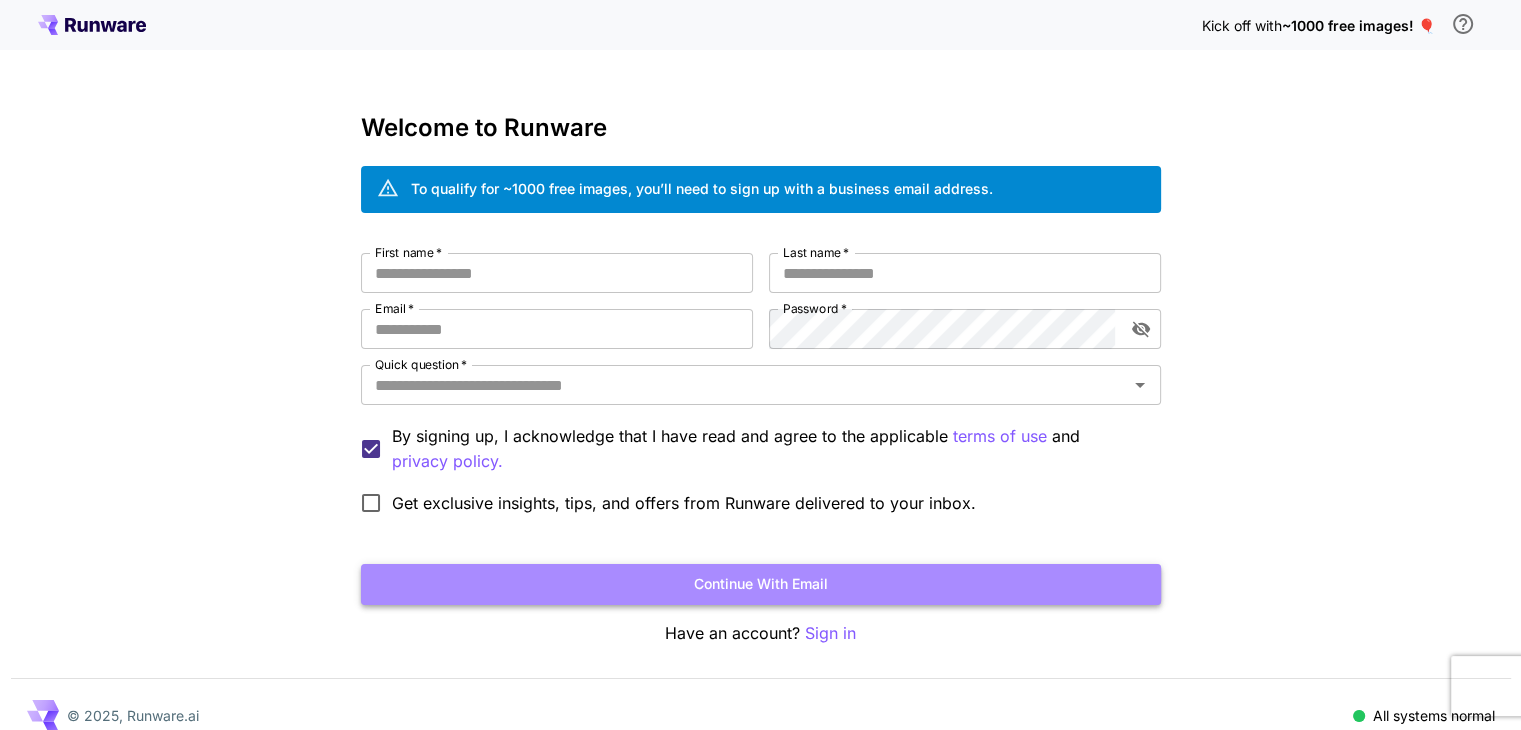 click on "Continue with email" at bounding box center (761, 584) 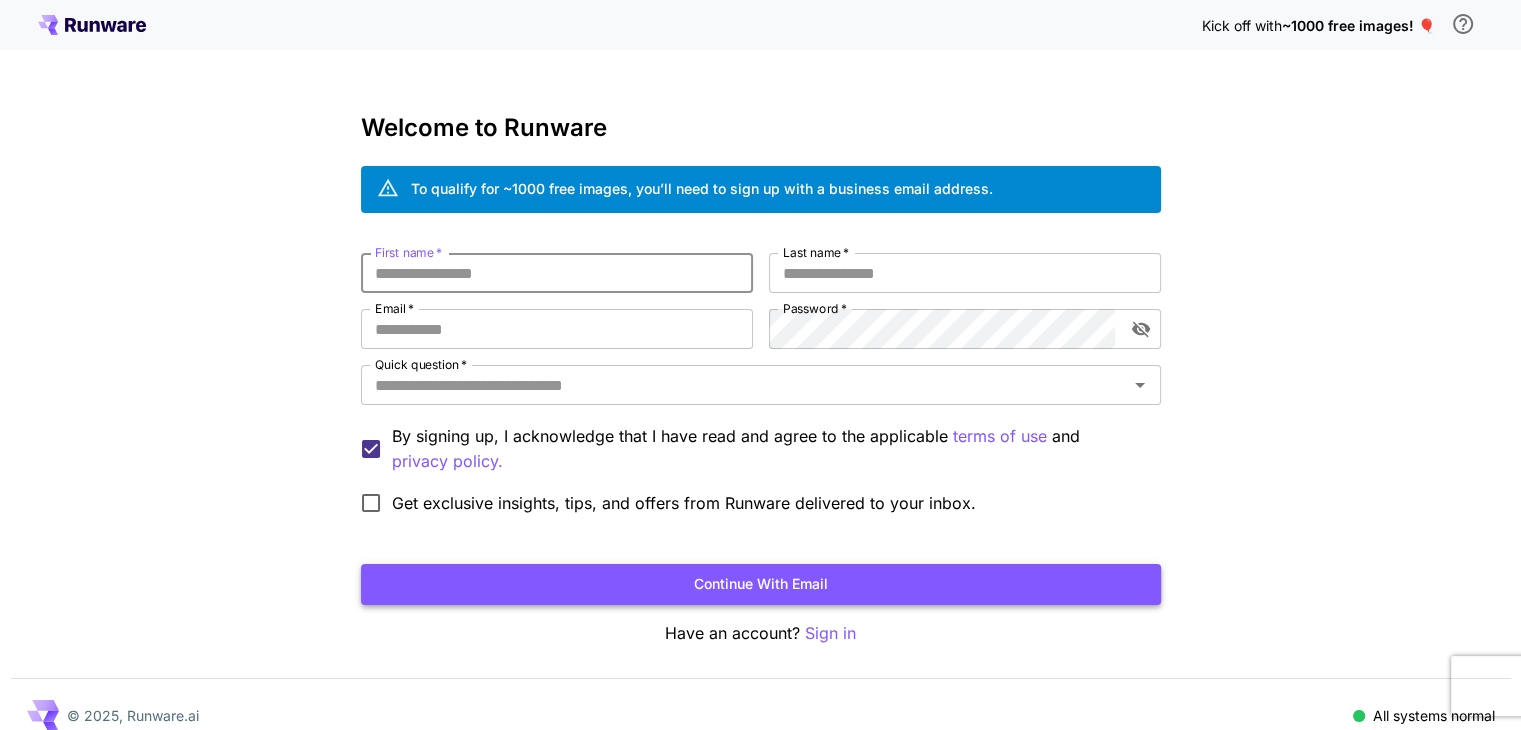 click on "Continue with email" at bounding box center (761, 584) 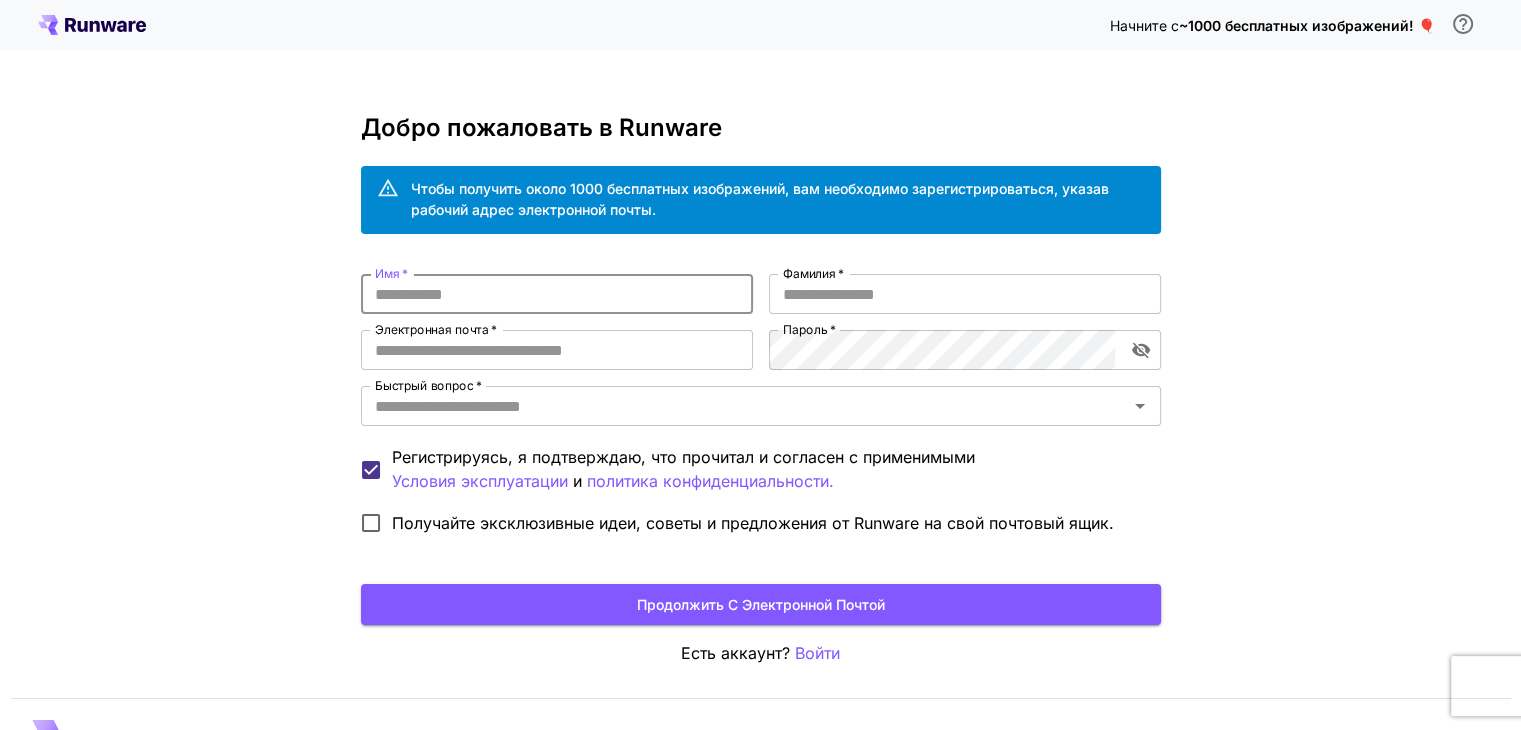 drag, startPoint x: 398, startPoint y: 288, endPoint x: 316, endPoint y: 298, distance: 82.607506 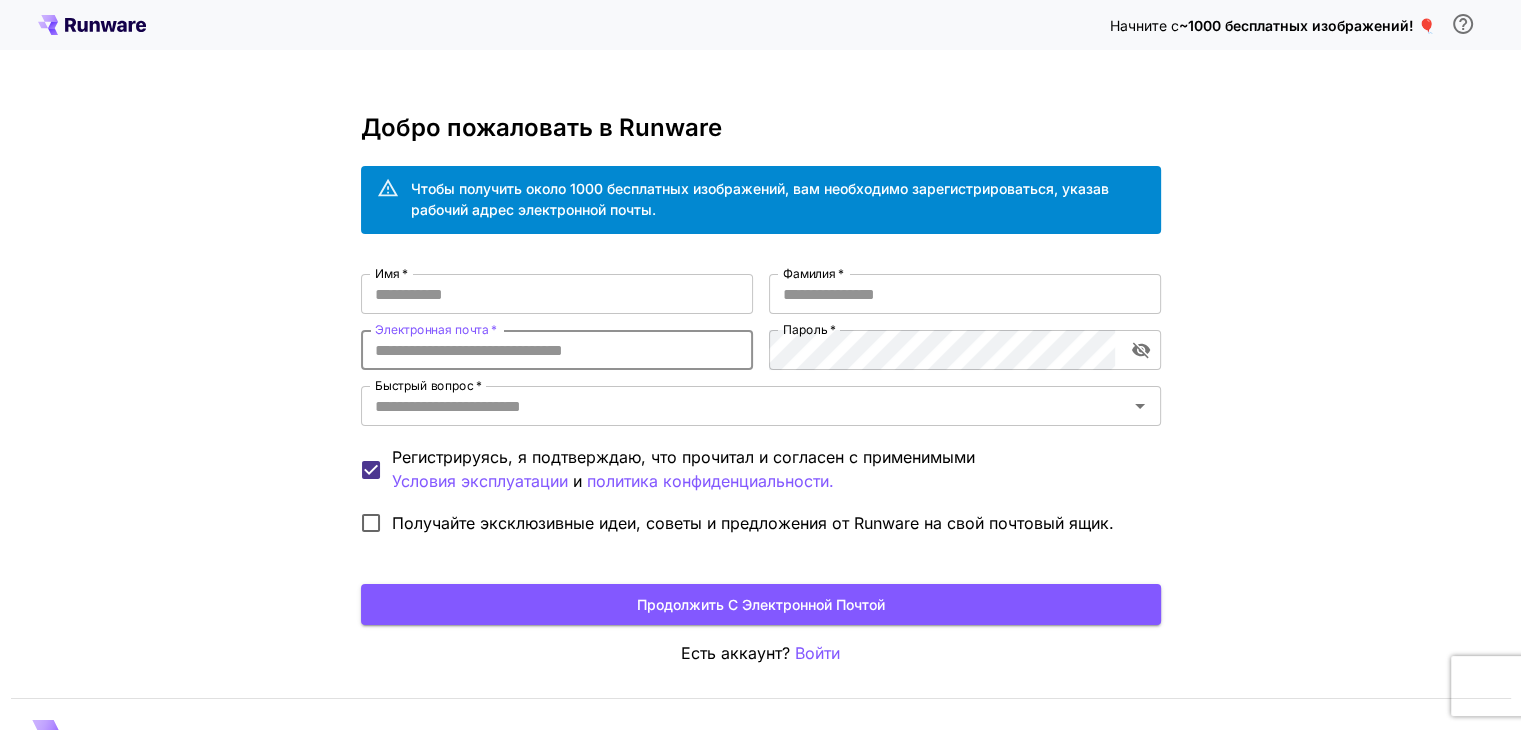 click on "Электронная почта    *" at bounding box center [557, 350] 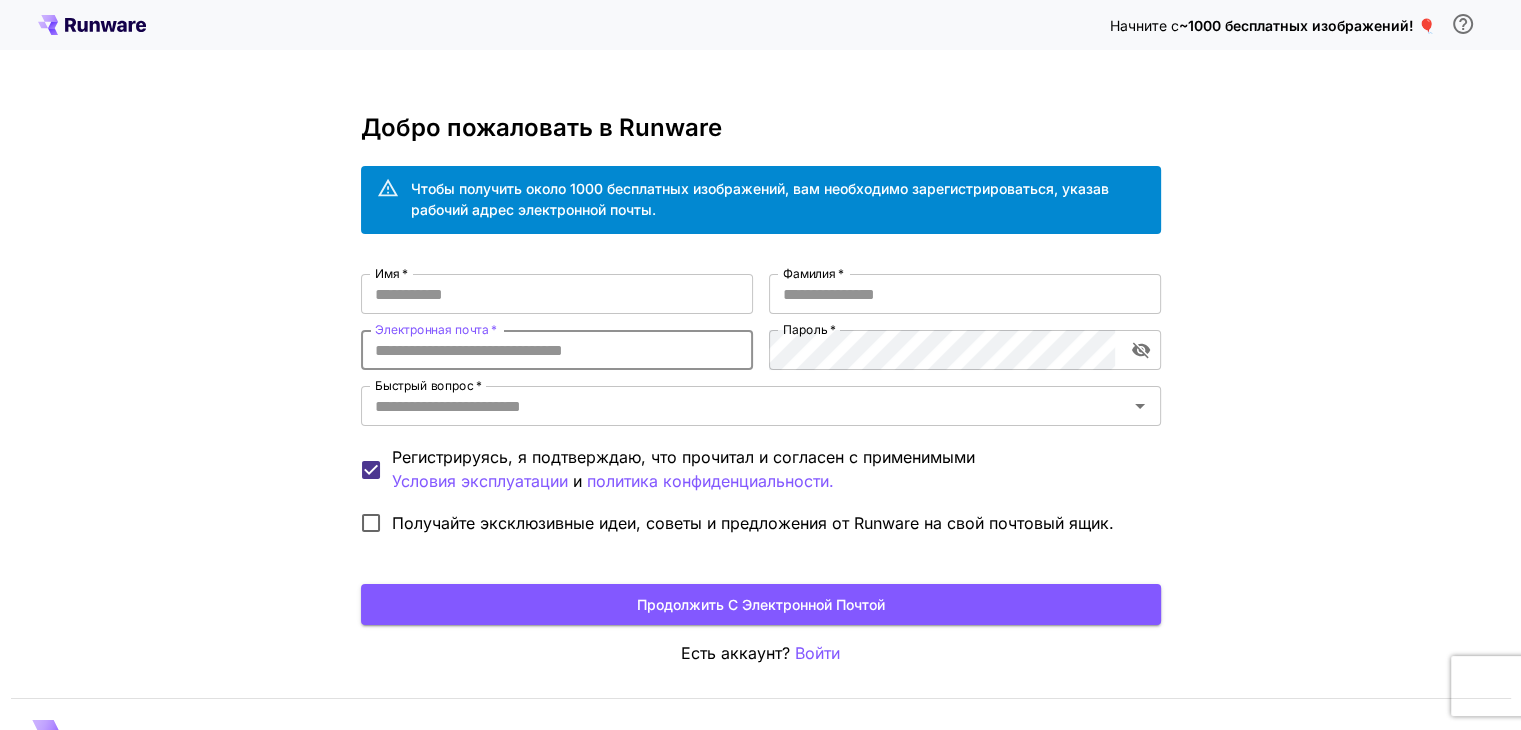 paste on "**********" 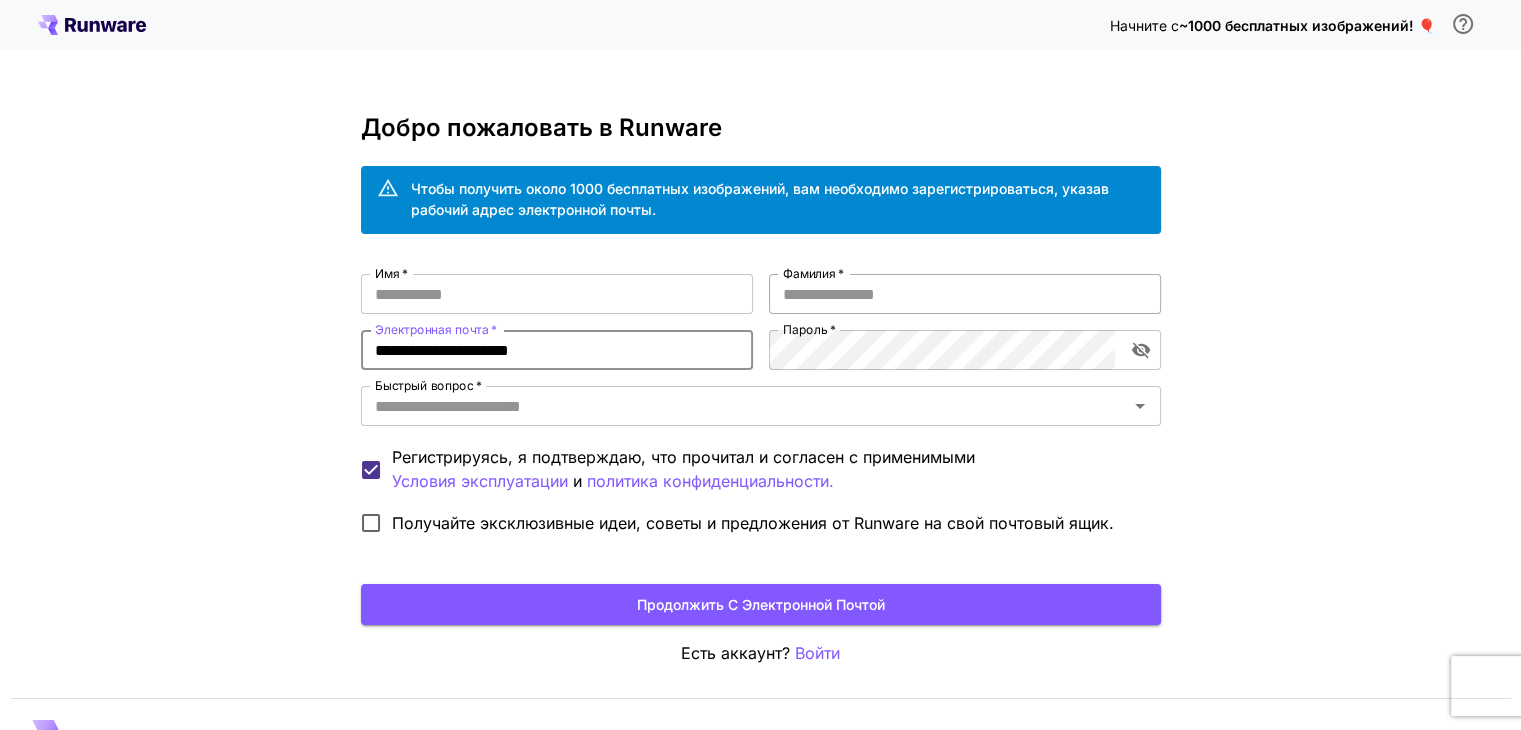 type on "**********" 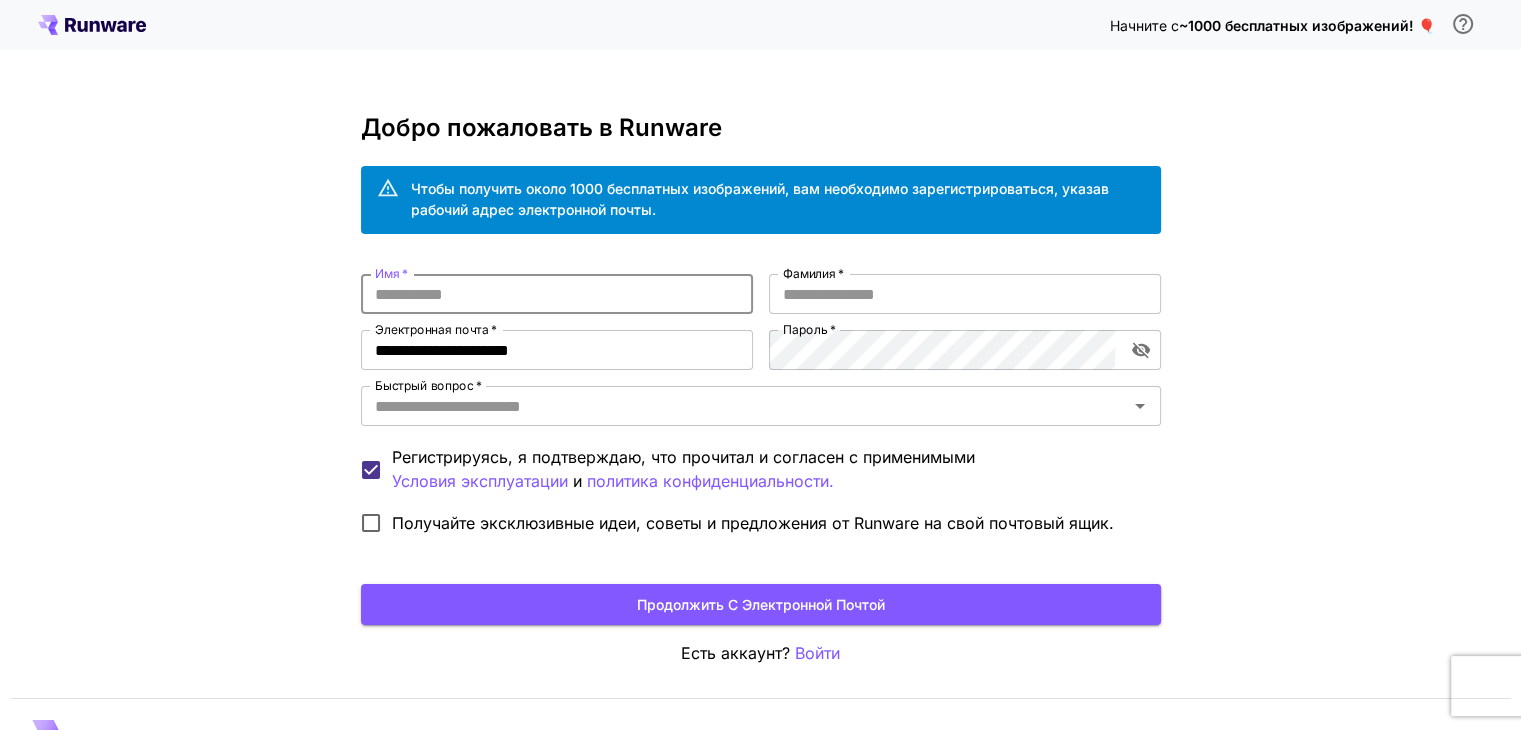 click on "Имя    *" at bounding box center (557, 294) 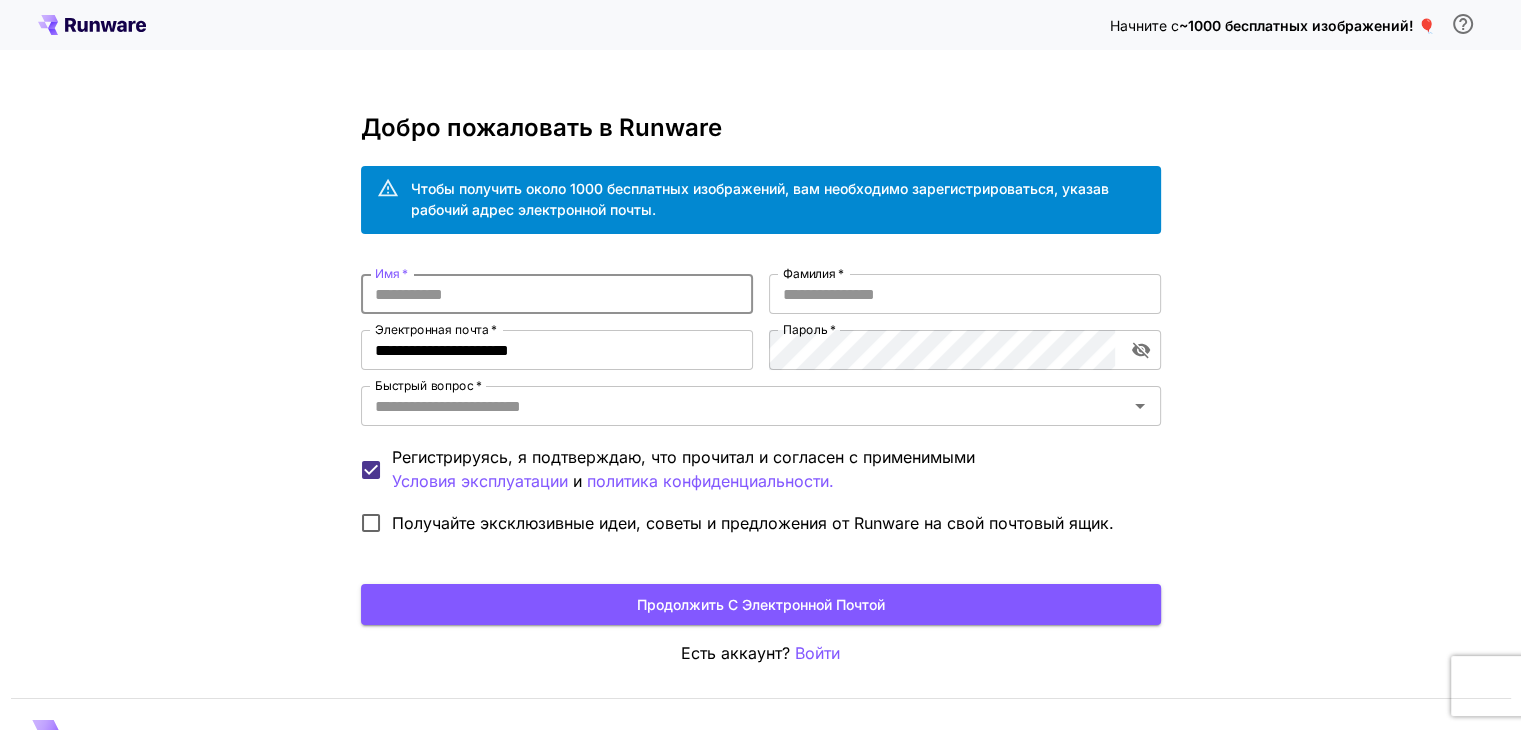 type on "*" 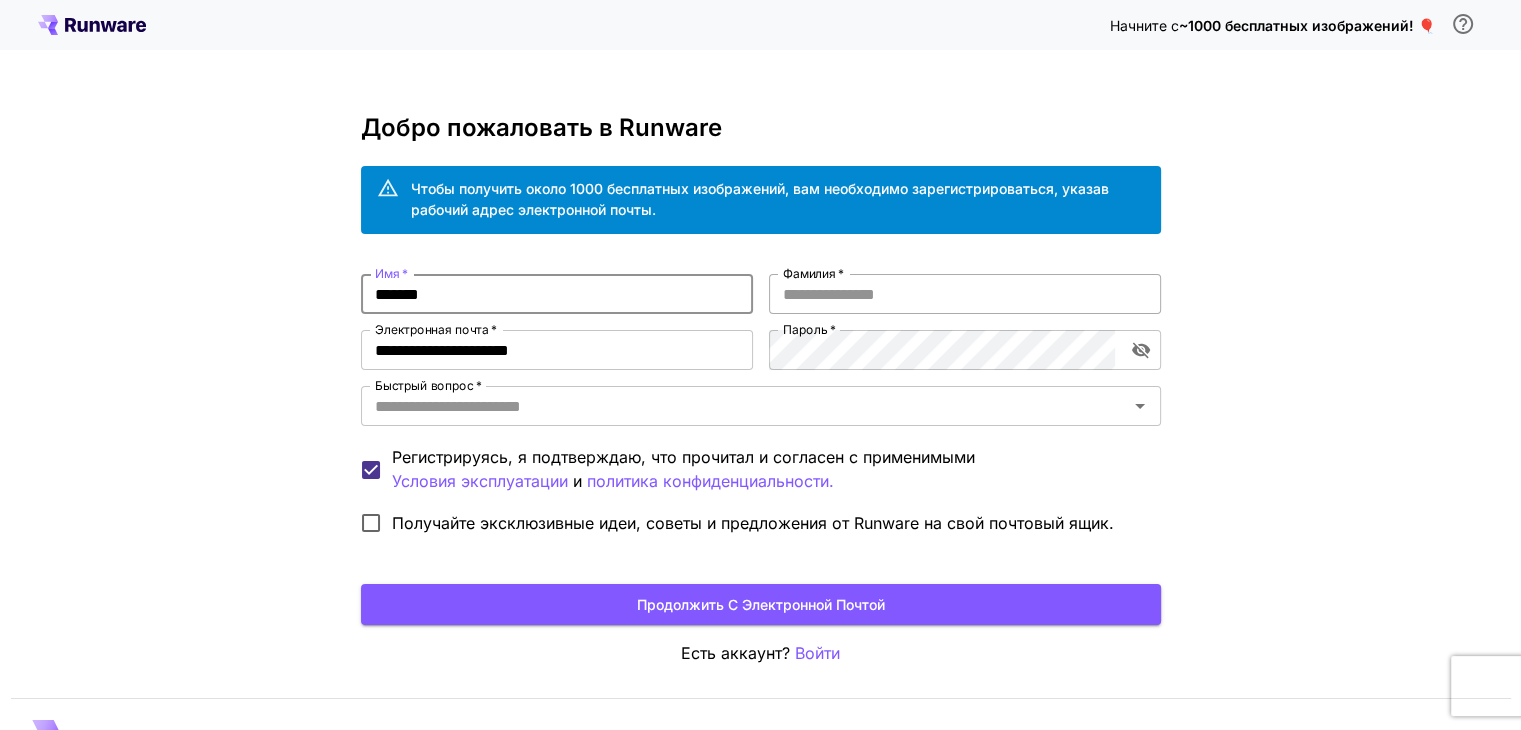 type on "*******" 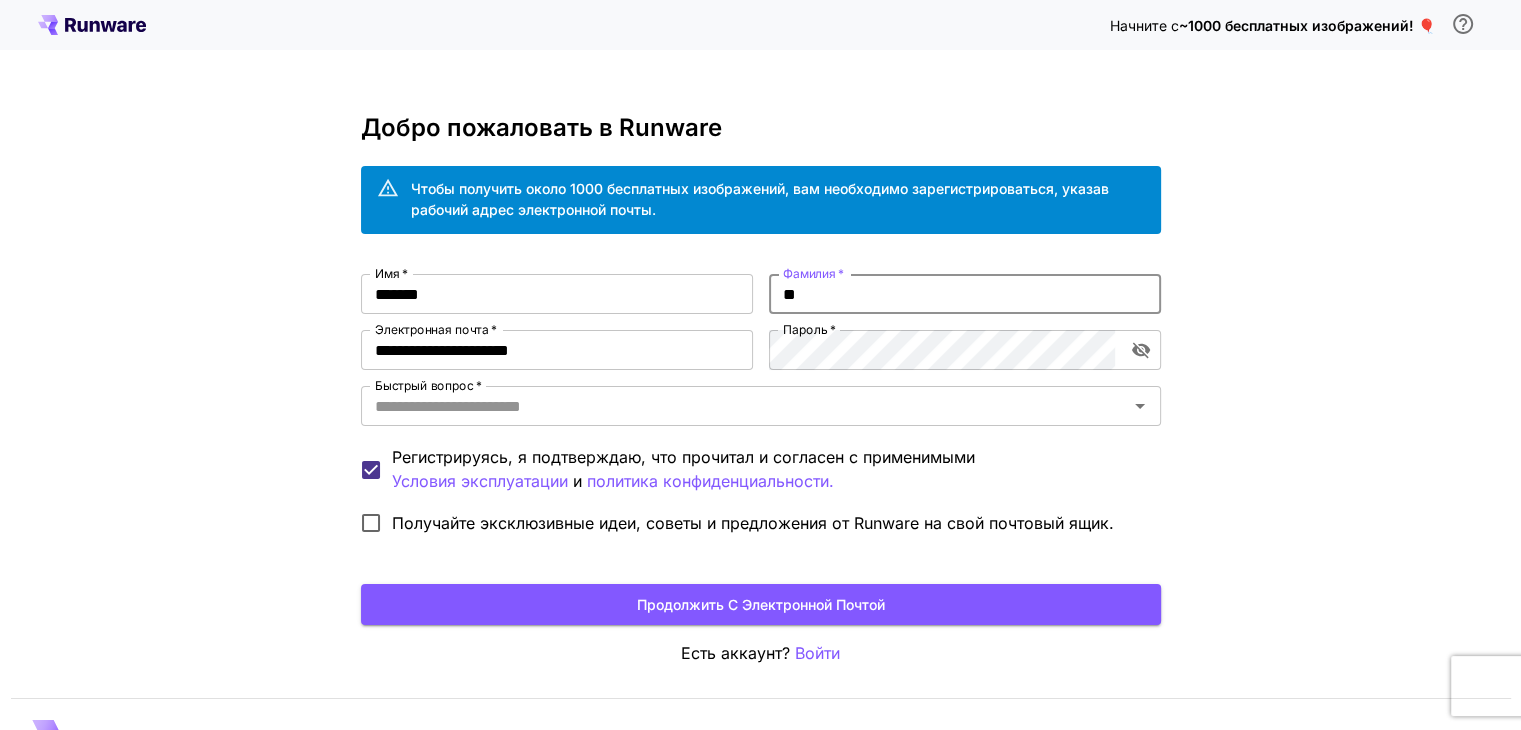 type on "**" 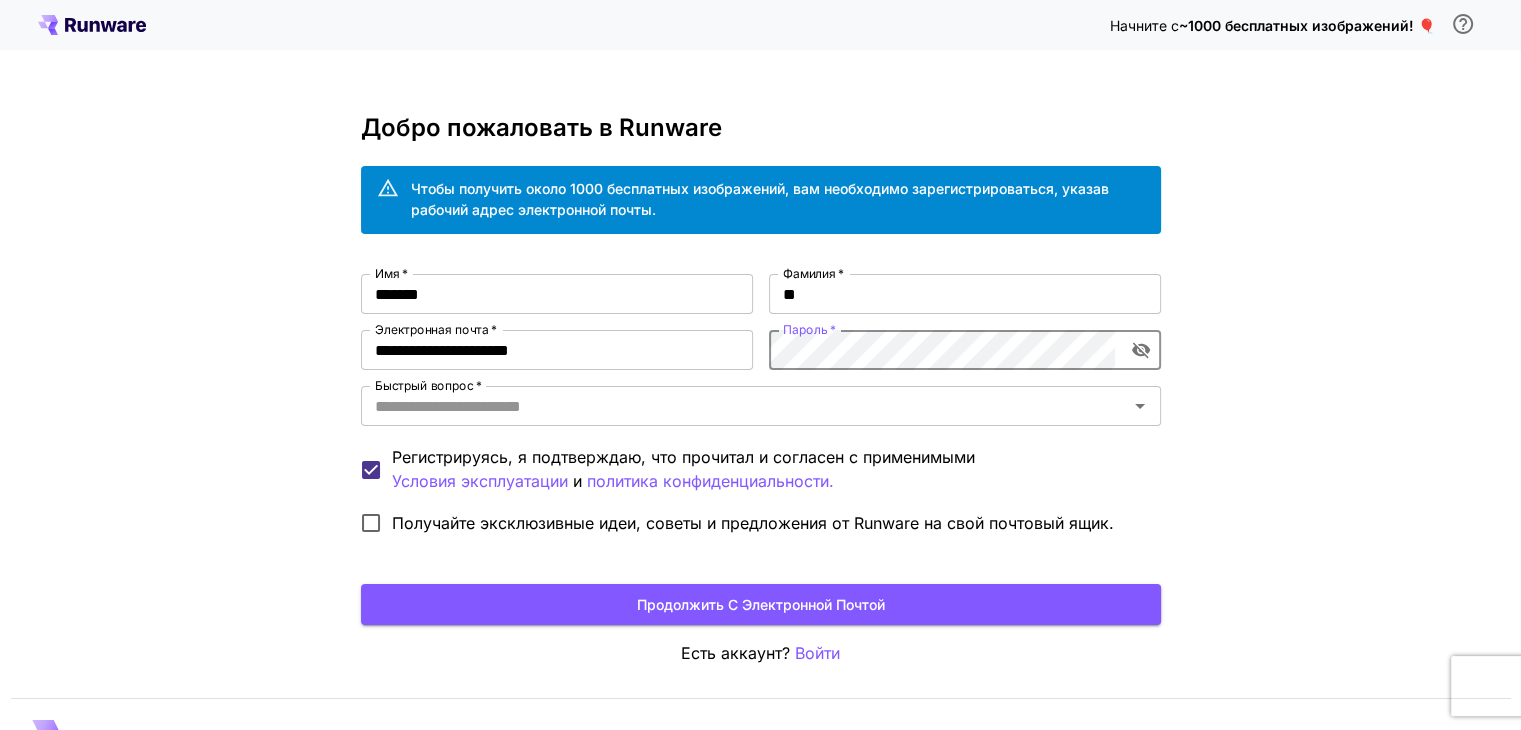 click 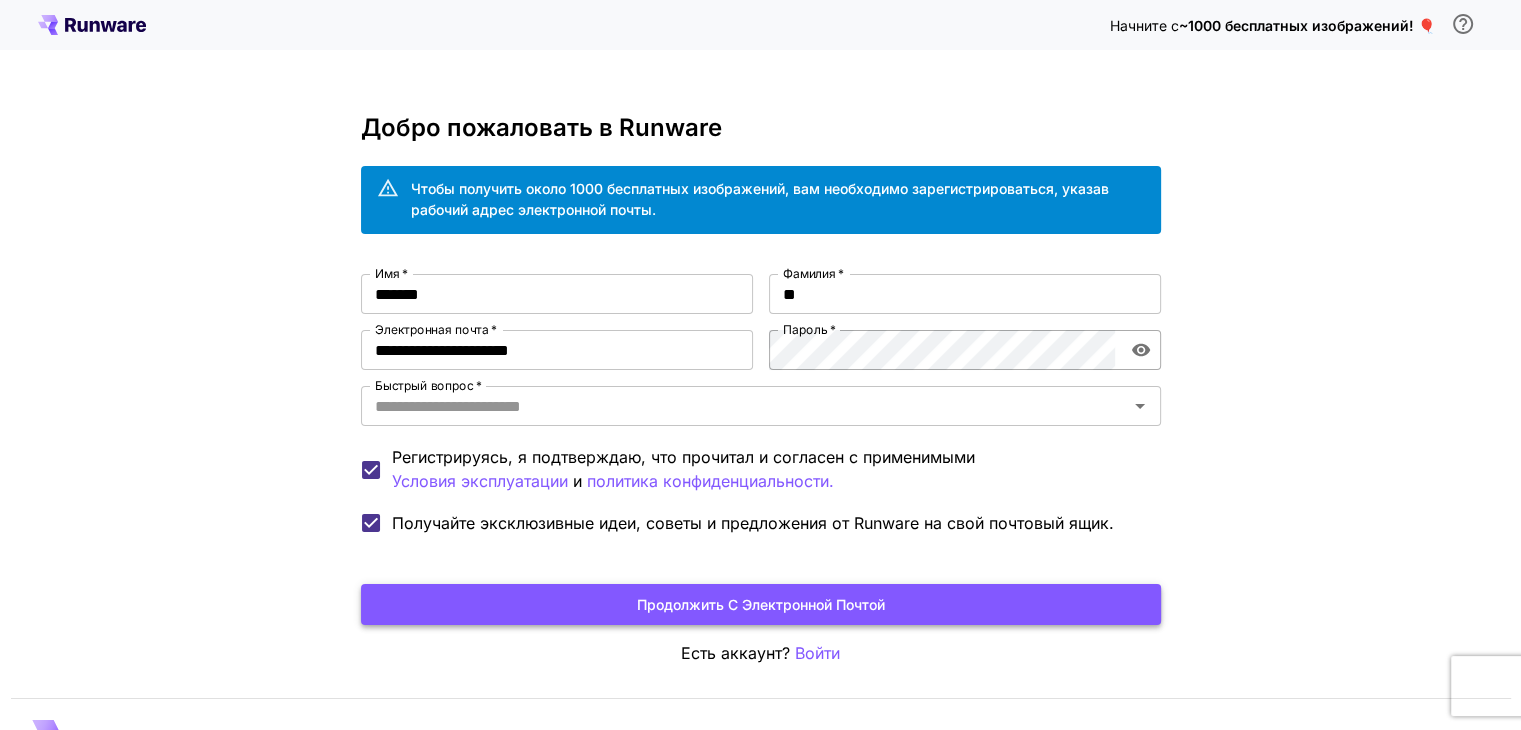 click on "Продолжить с электронной почтой" at bounding box center (761, 604) 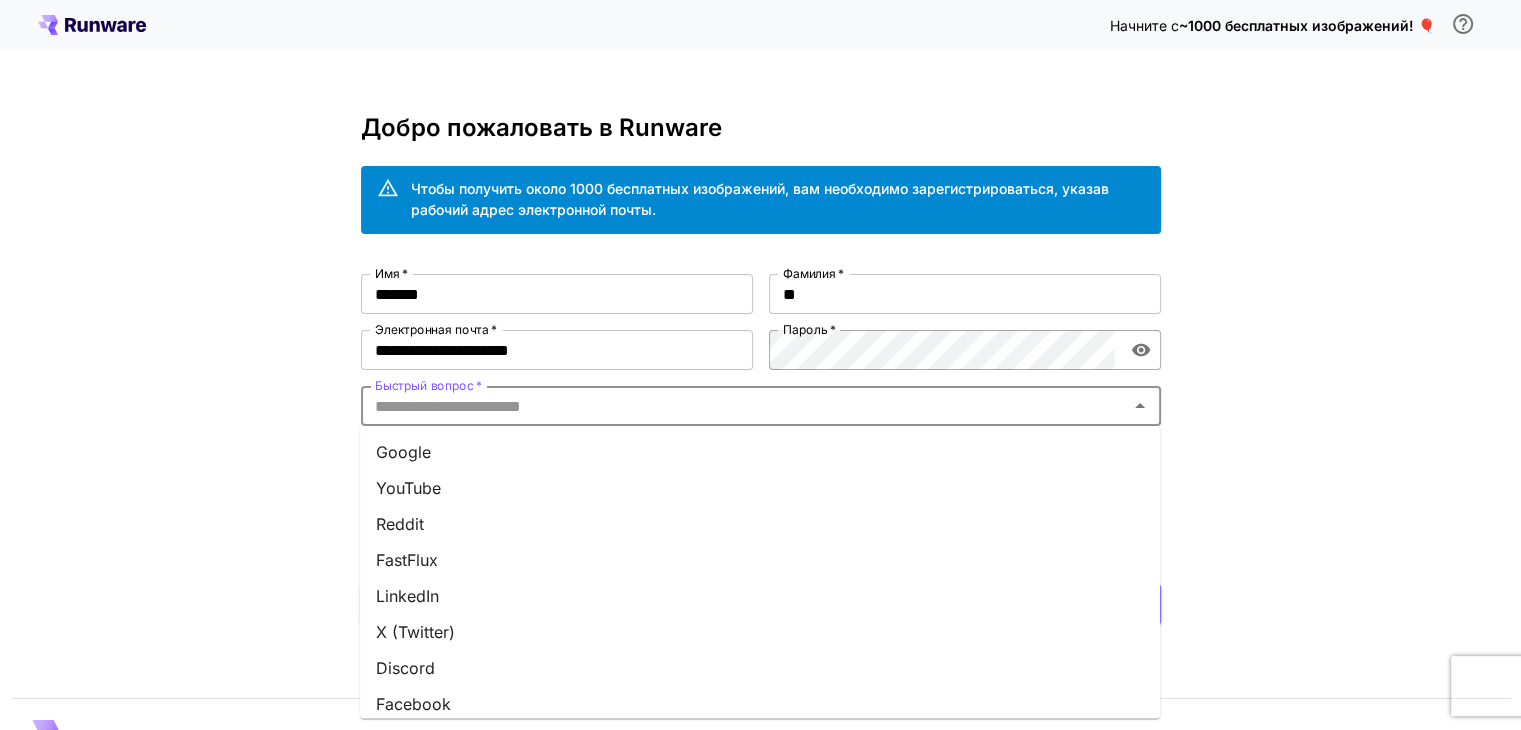 click on "Быстрый вопрос    *" at bounding box center (744, 406) 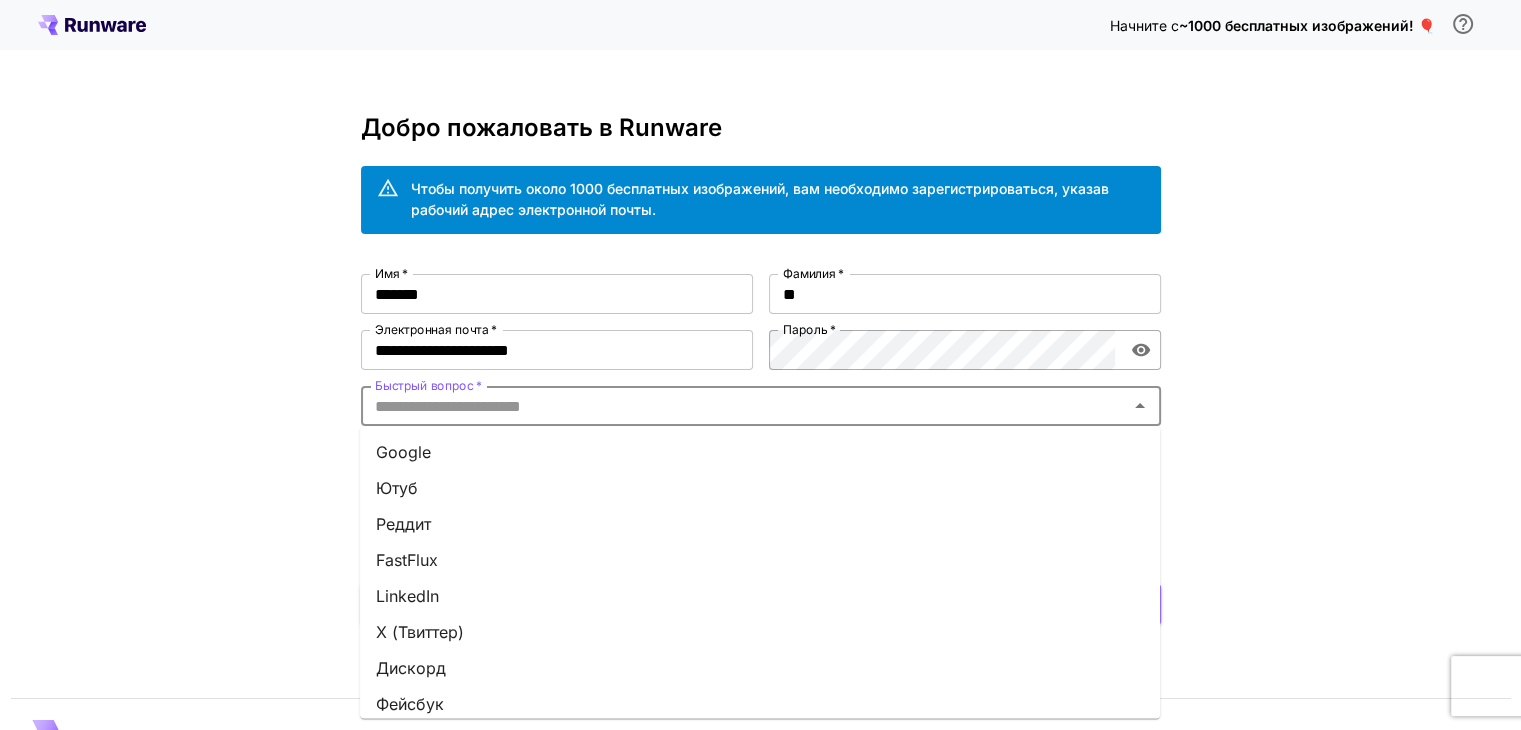 click on "Google" at bounding box center (403, 452) 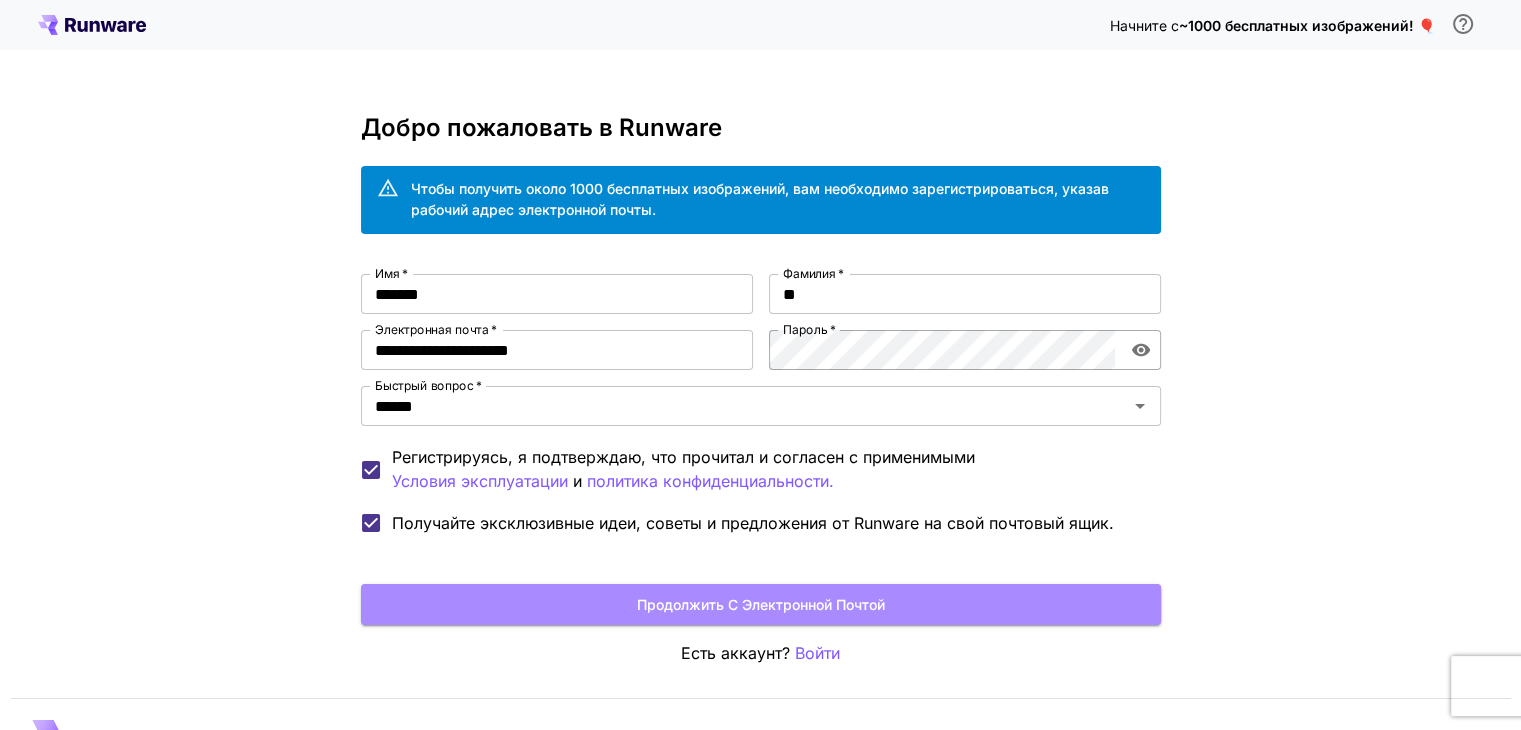 drag, startPoint x: 609, startPoint y: 600, endPoint x: 518, endPoint y: 575, distance: 94.371605 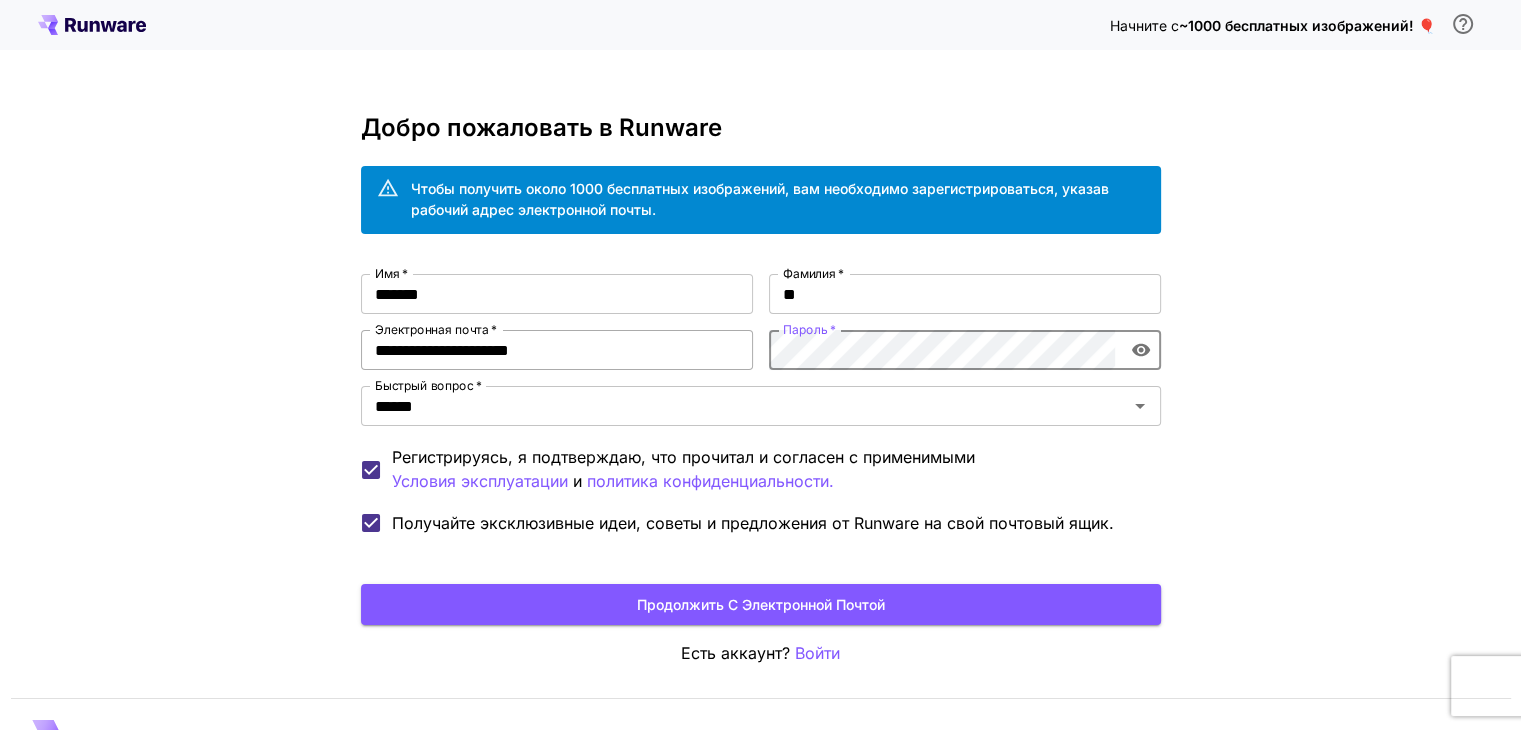 click on "**********" at bounding box center [761, 409] 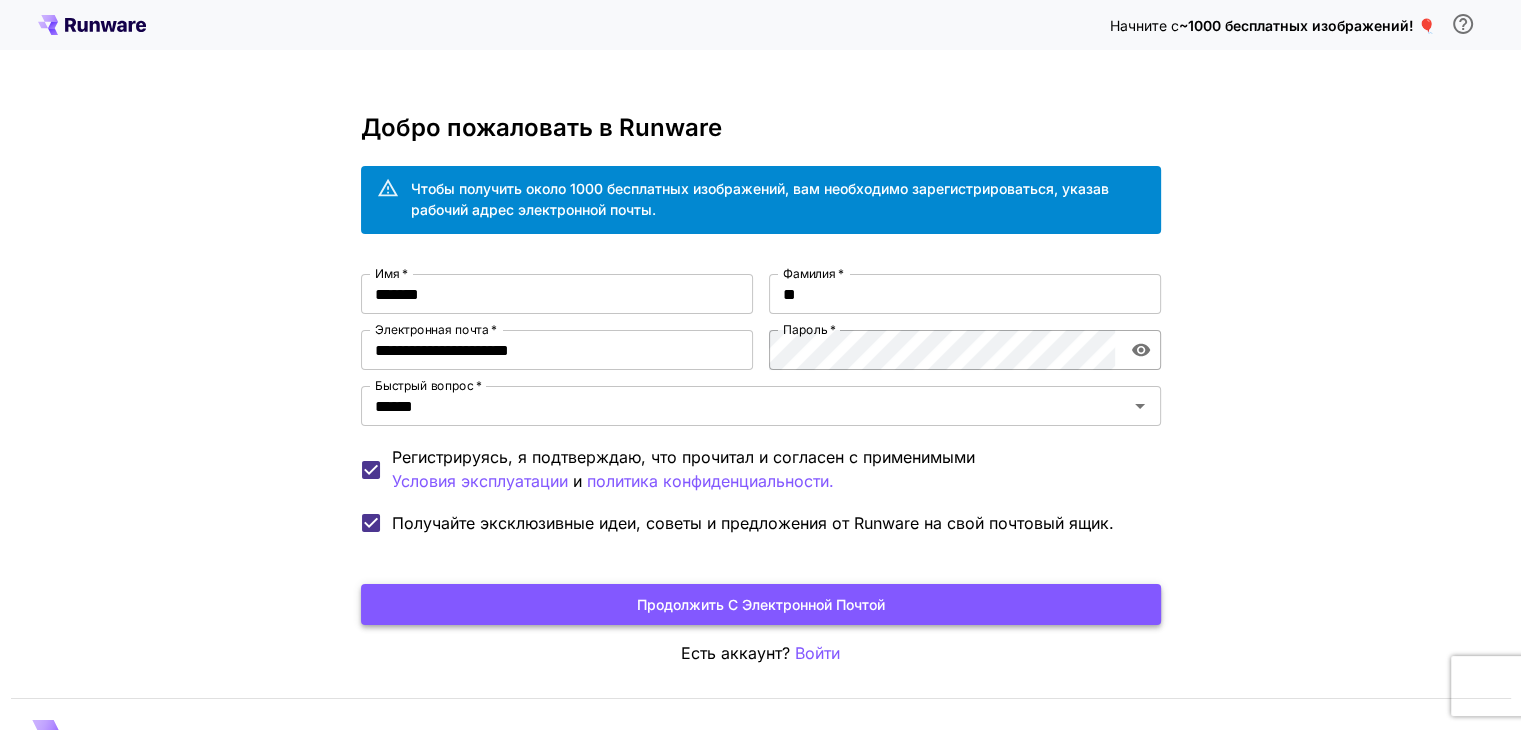 click on "Продолжить с электронной почтой" at bounding box center (761, 604) 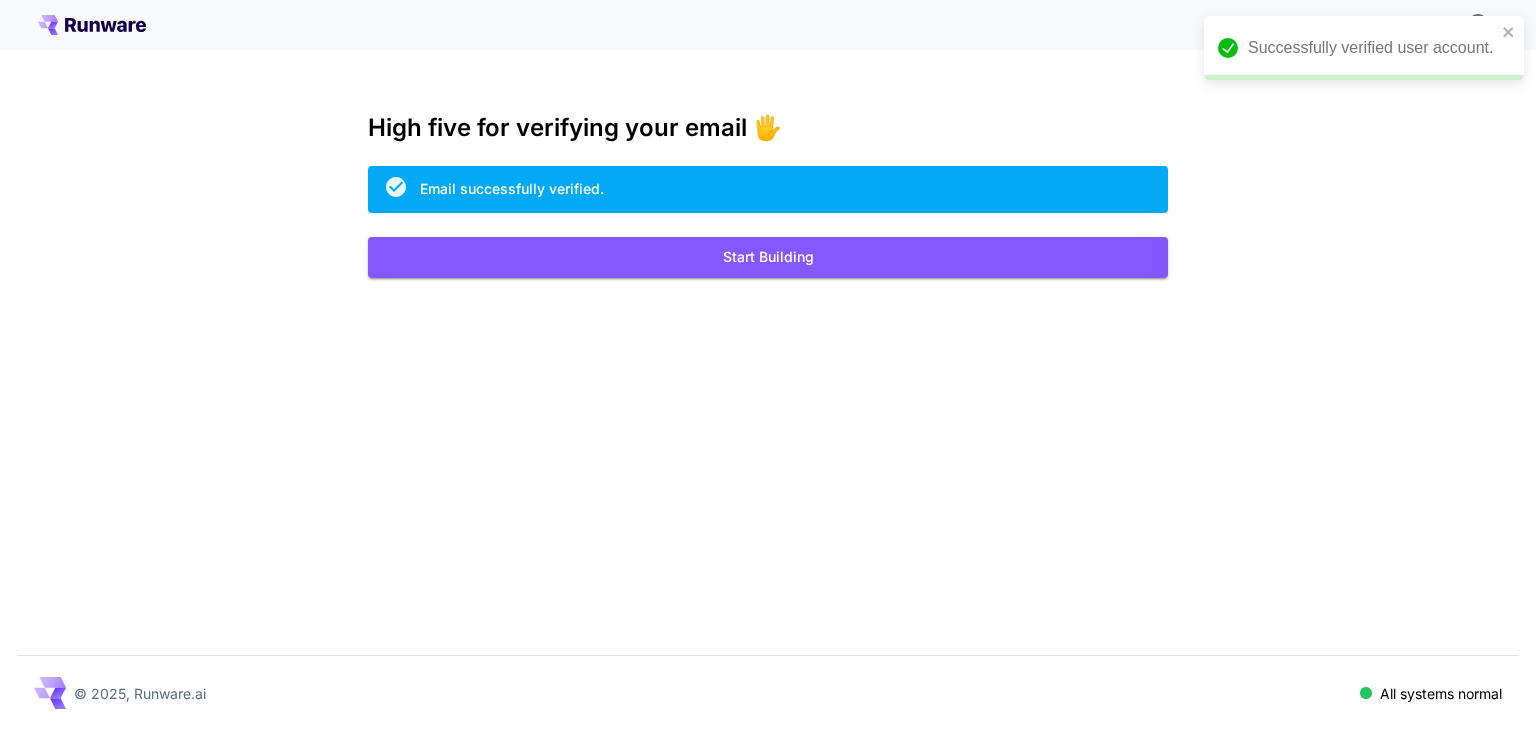 scroll, scrollTop: 0, scrollLeft: 0, axis: both 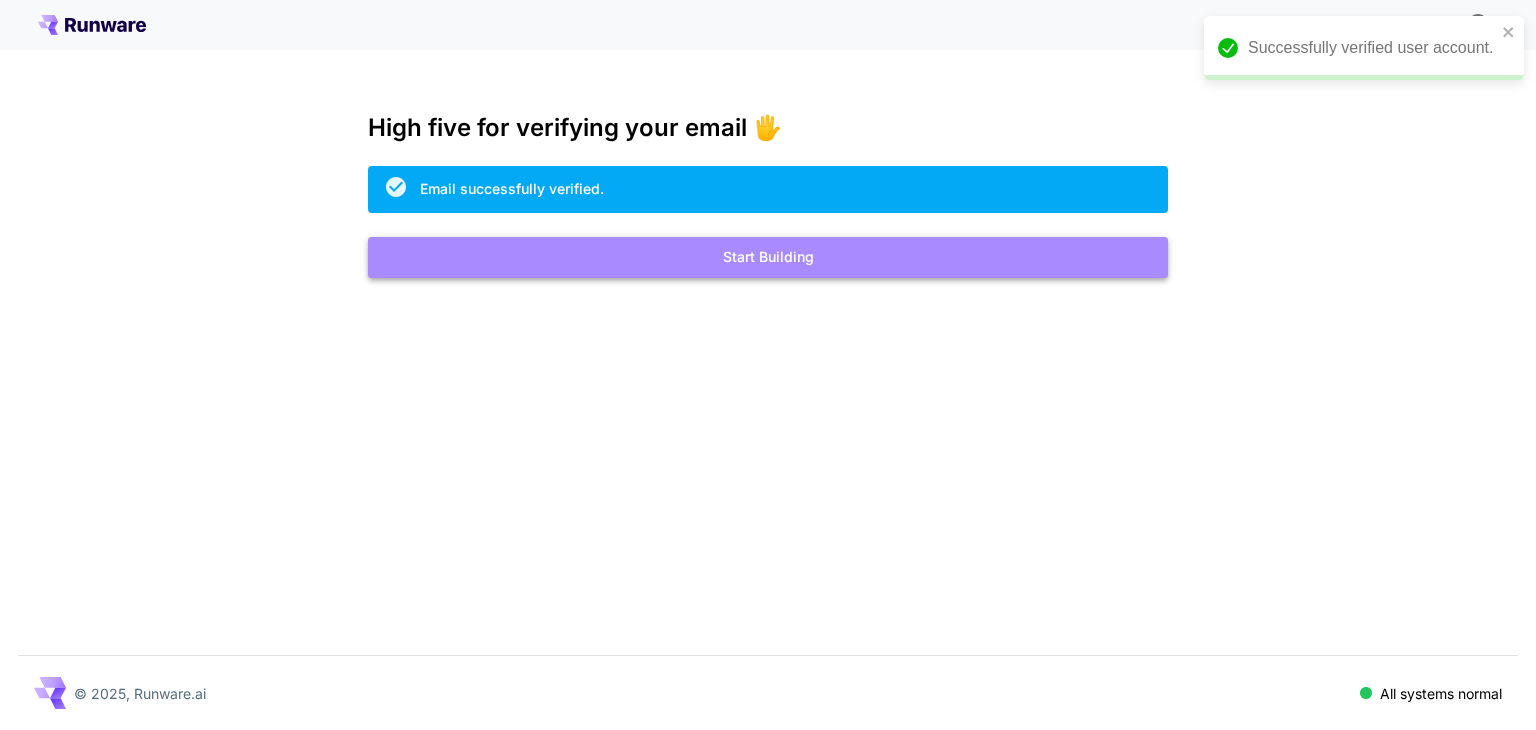 click on "Start Building" at bounding box center [768, 257] 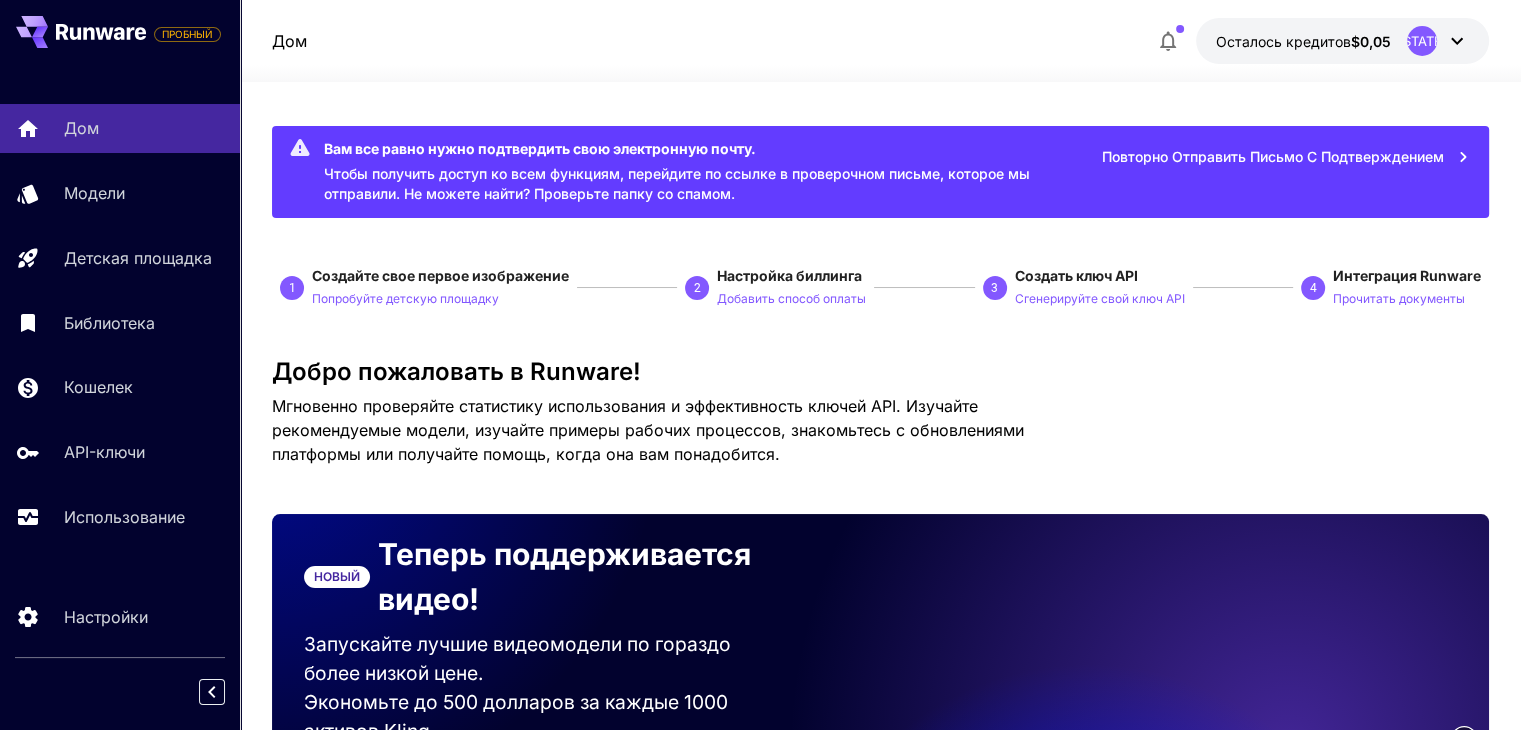 drag, startPoint x: 730, startPoint y: 70, endPoint x: 740, endPoint y: 84, distance: 17.20465 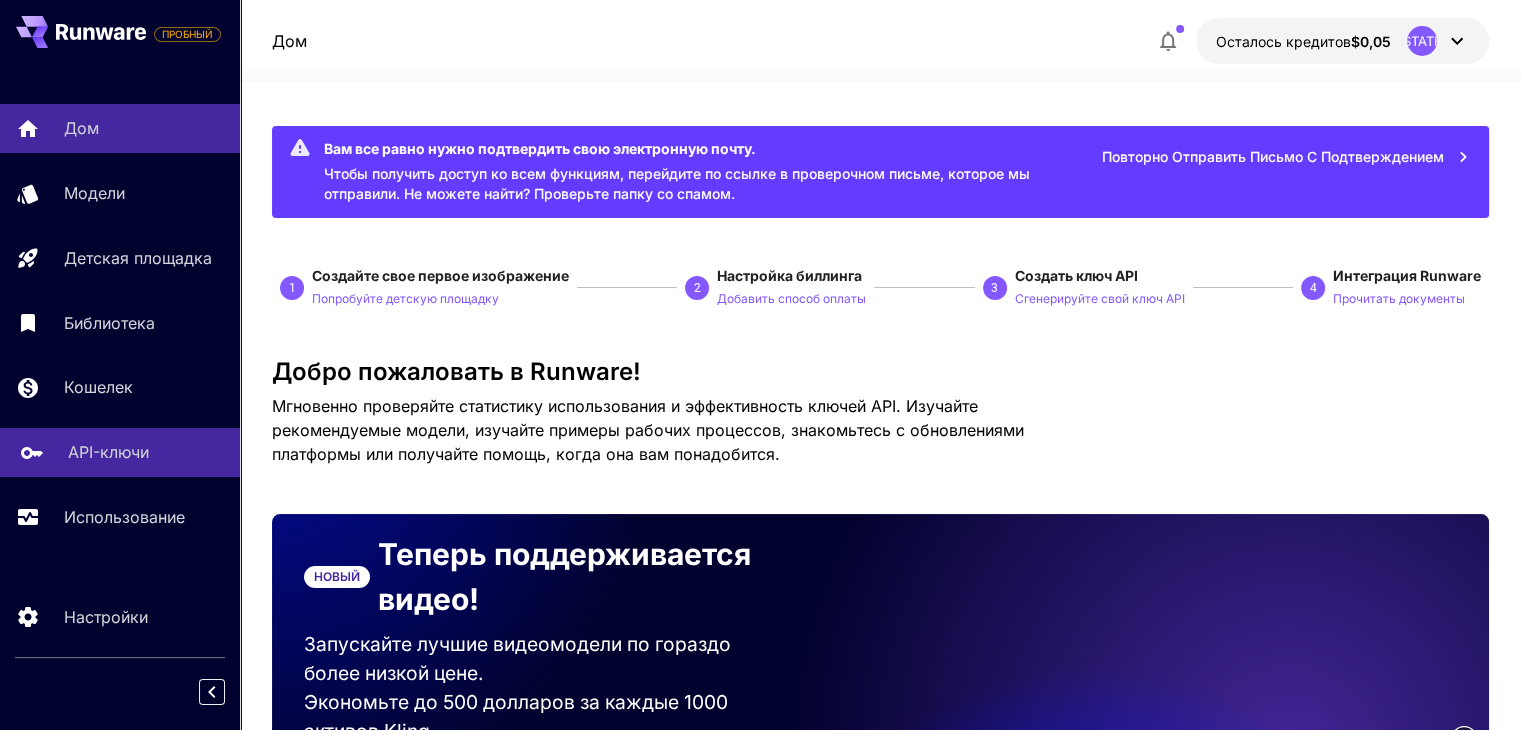 click on "API-ключи" at bounding box center [108, 452] 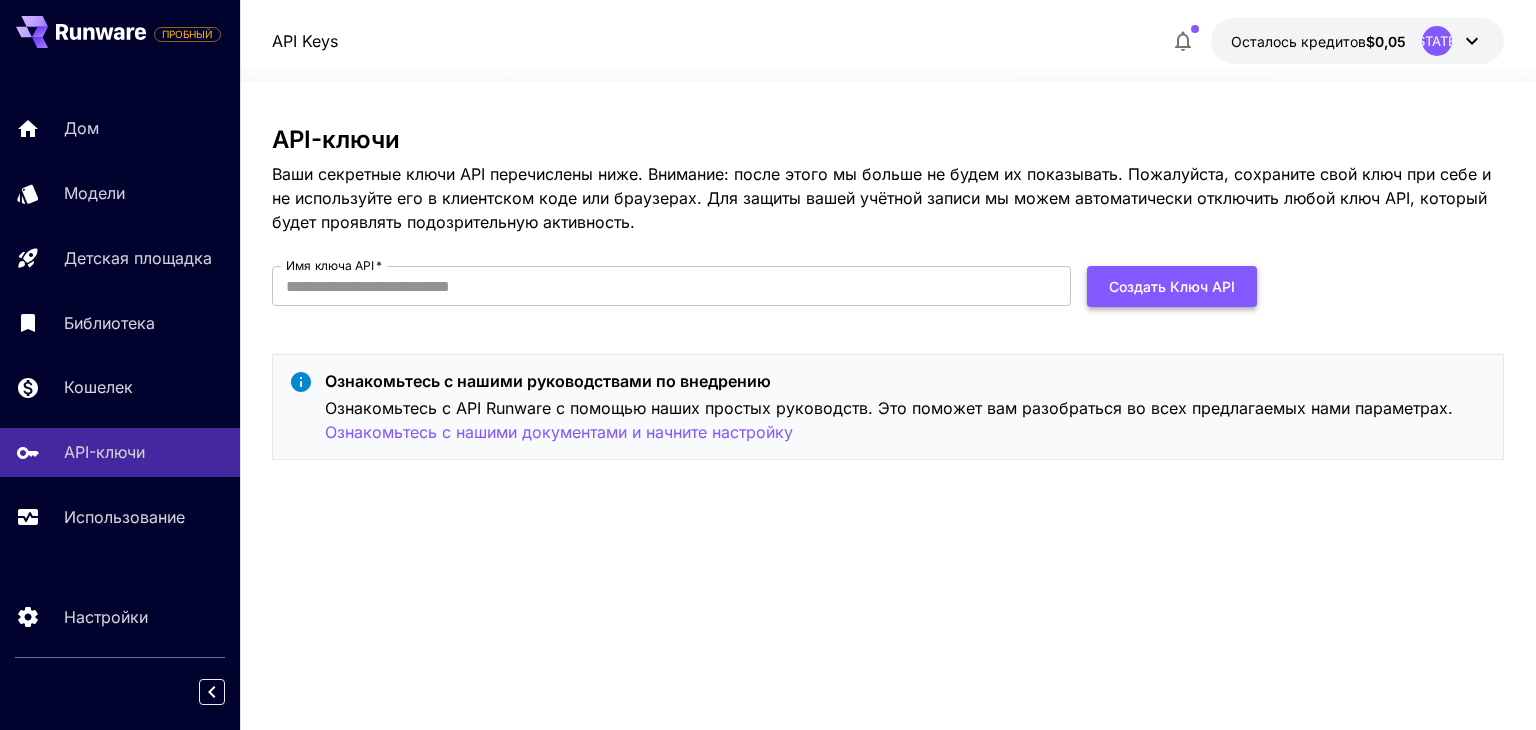 click on "Создать ключ API" at bounding box center (1172, 286) 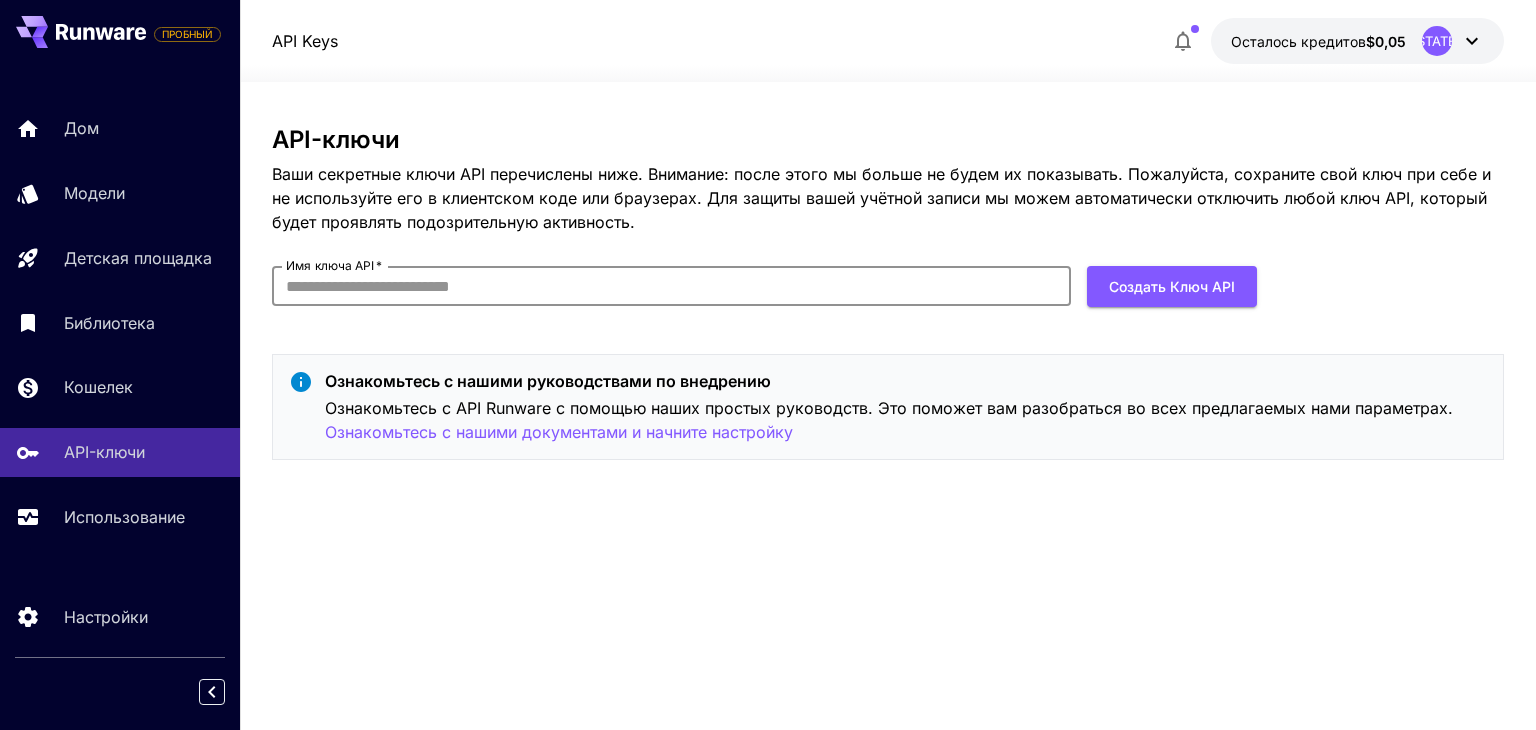 click on "Имя ключа API    *" at bounding box center [671, 286] 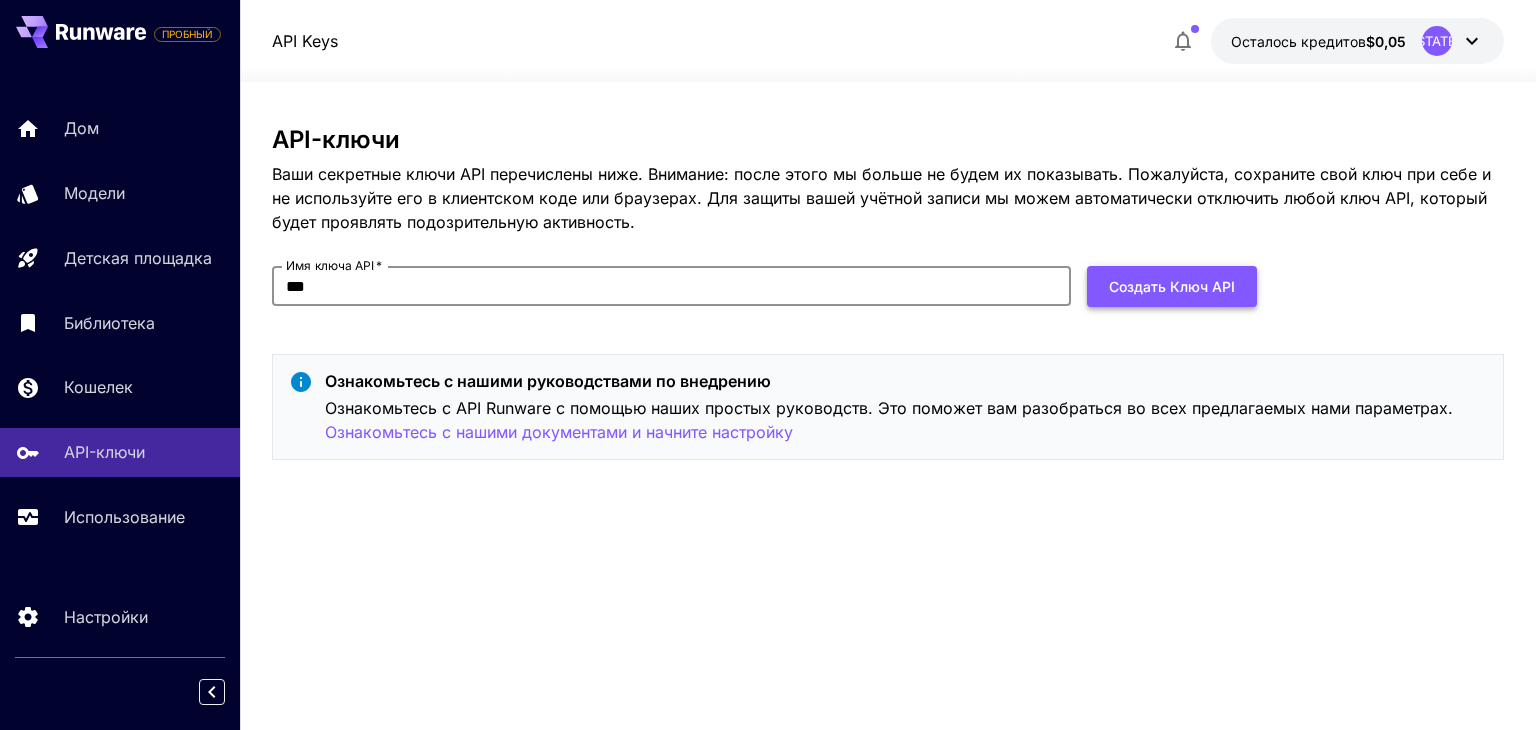 click on "Создать ключ API" at bounding box center [1172, 286] 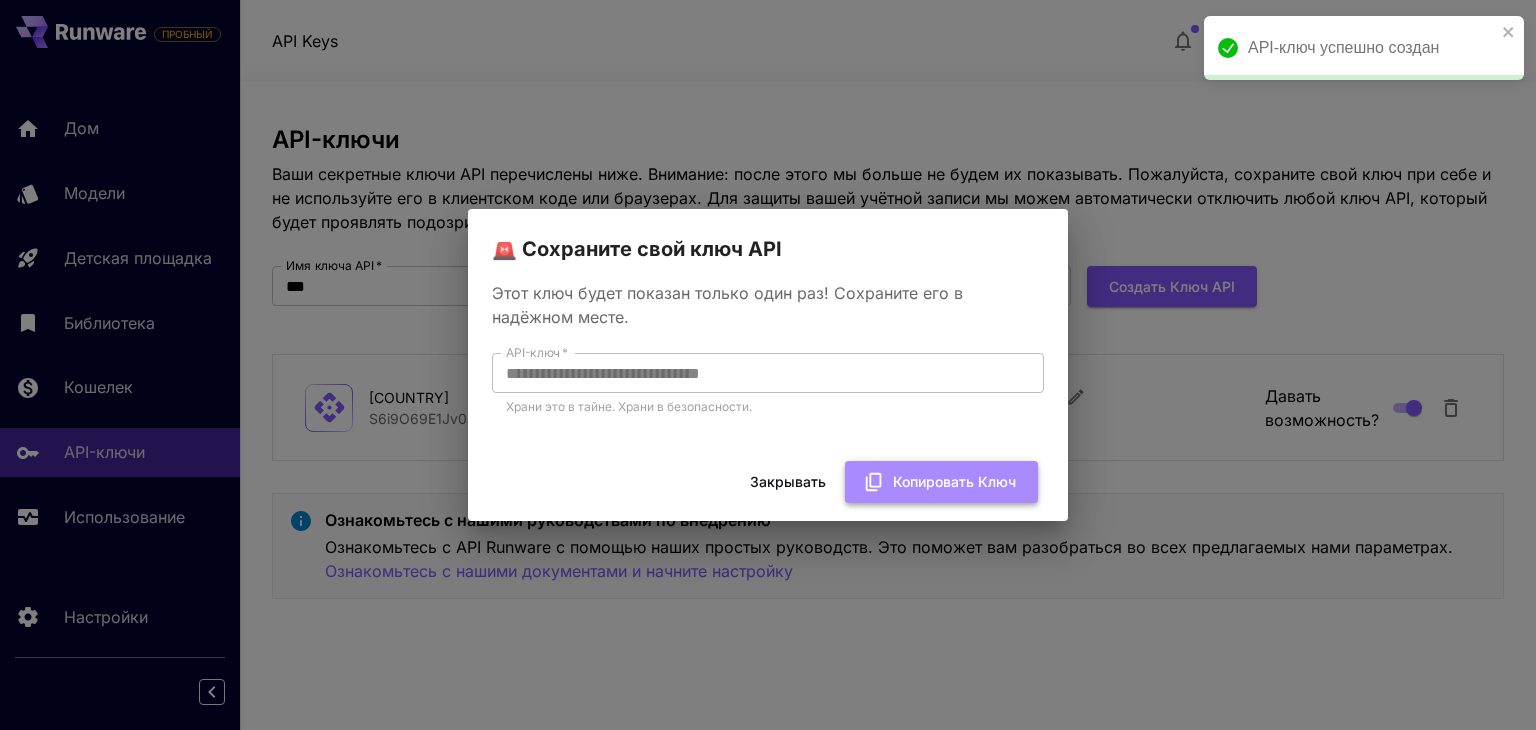 click on "Копировать ключ" at bounding box center [954, 481] 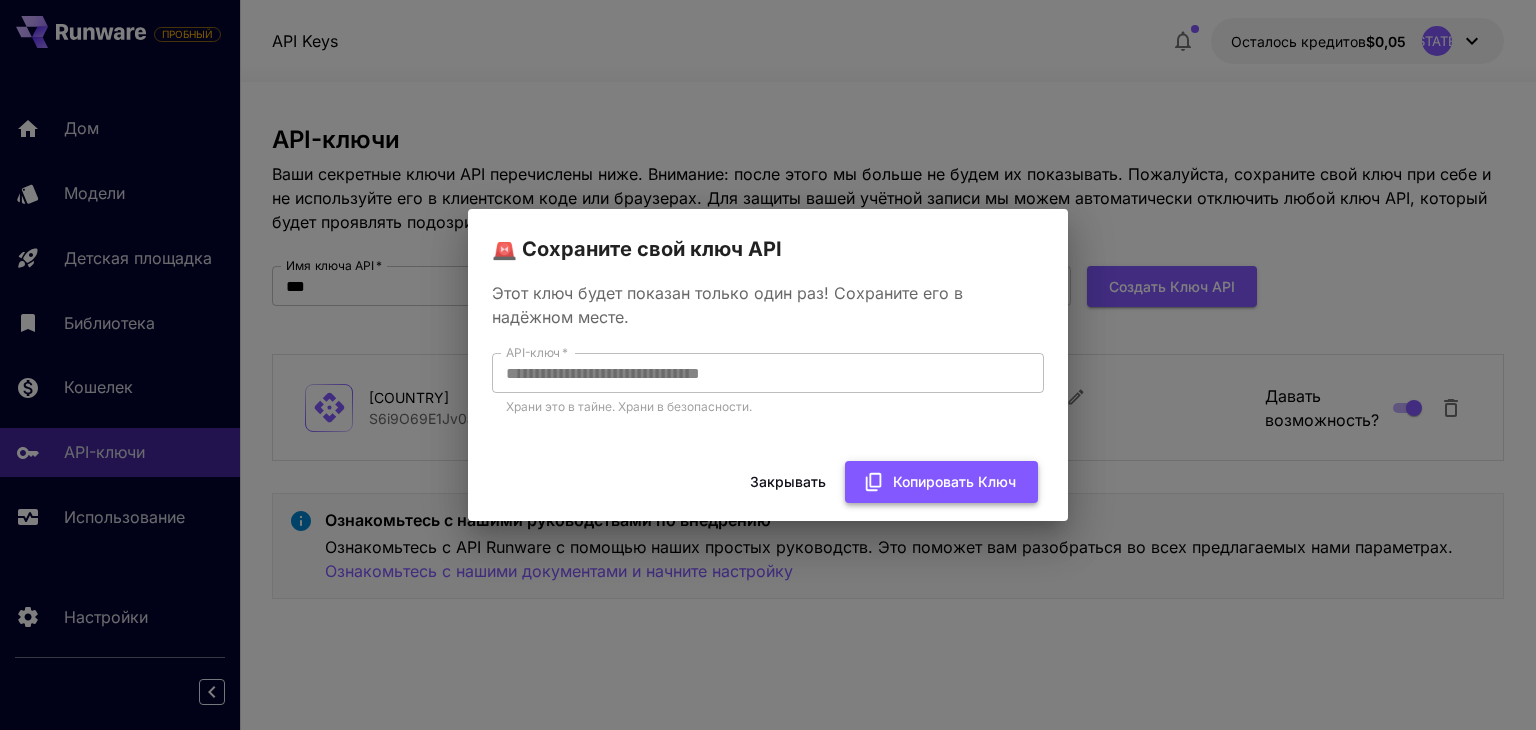 click on "Копировать ключ" at bounding box center [954, 481] 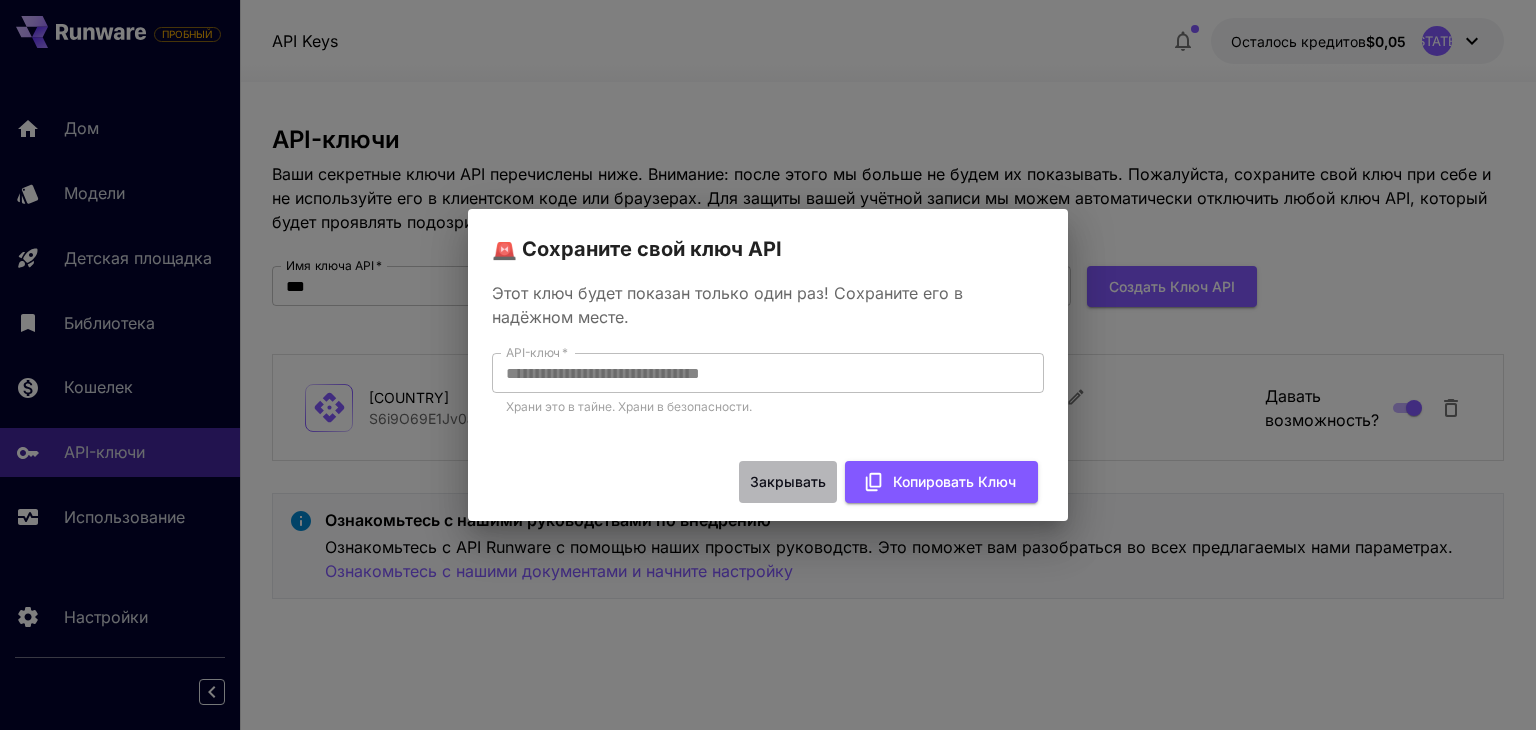 click on "Закрывать" at bounding box center (788, 481) 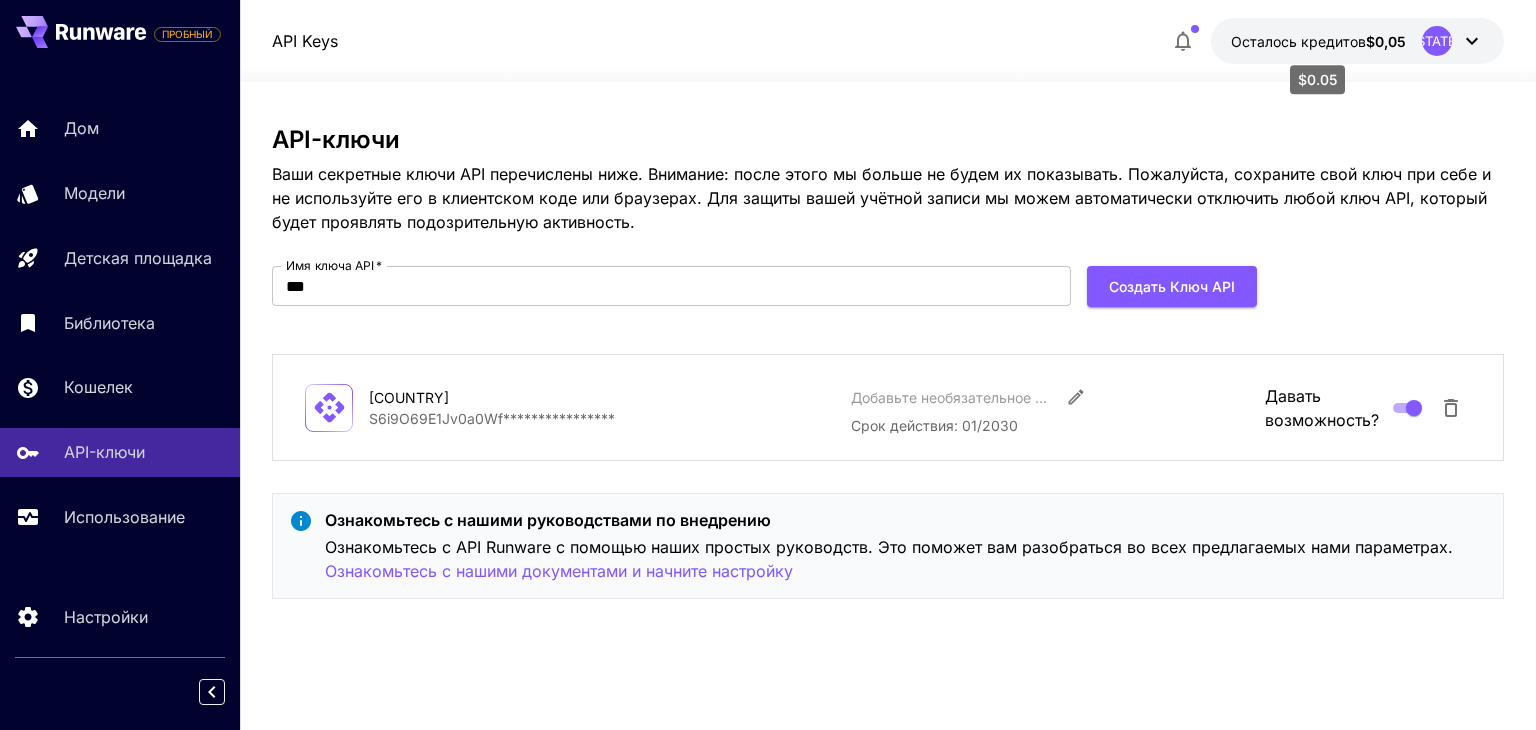 click on "Осталось кредитов  $0,05" at bounding box center [1318, 41] 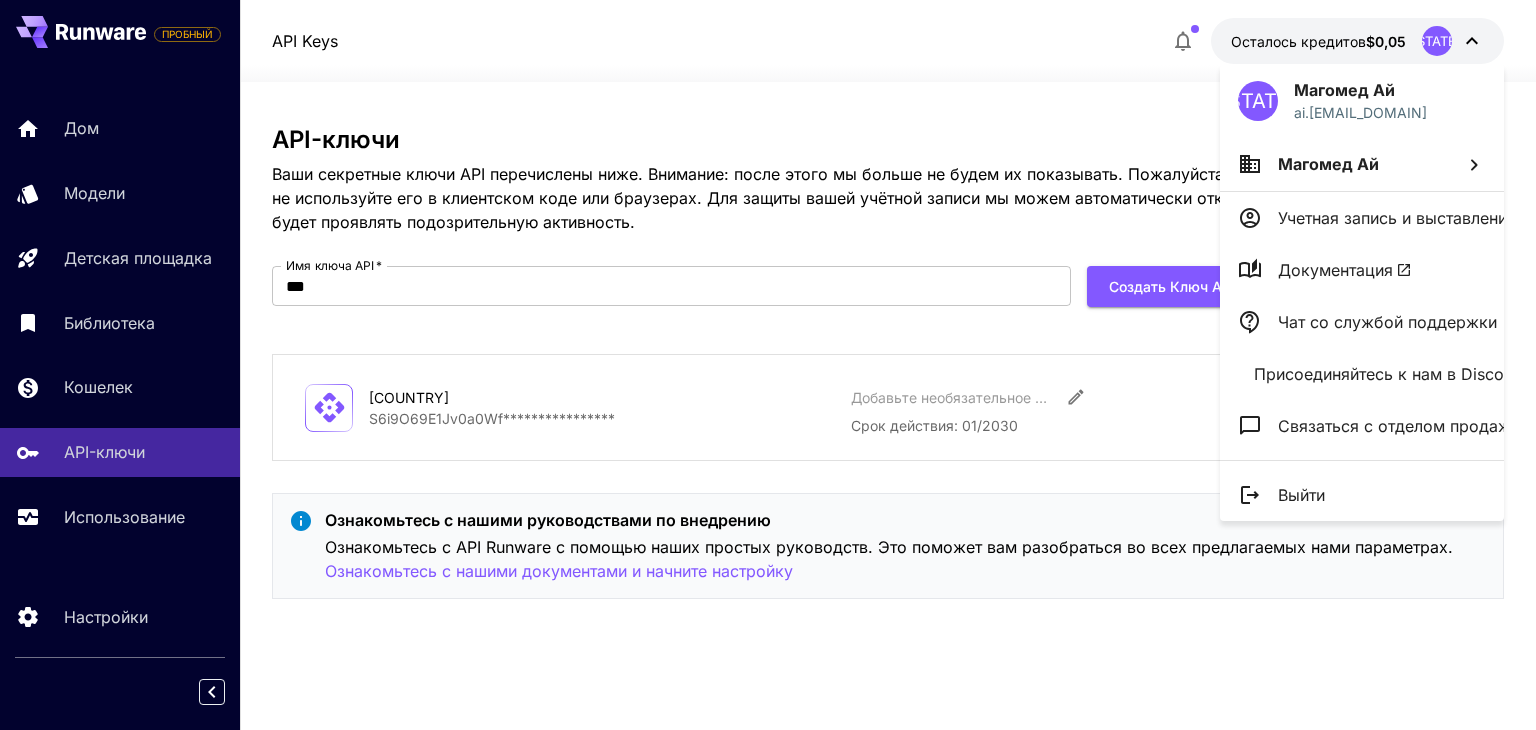 click on "Магомед Ай" at bounding box center [1328, 164] 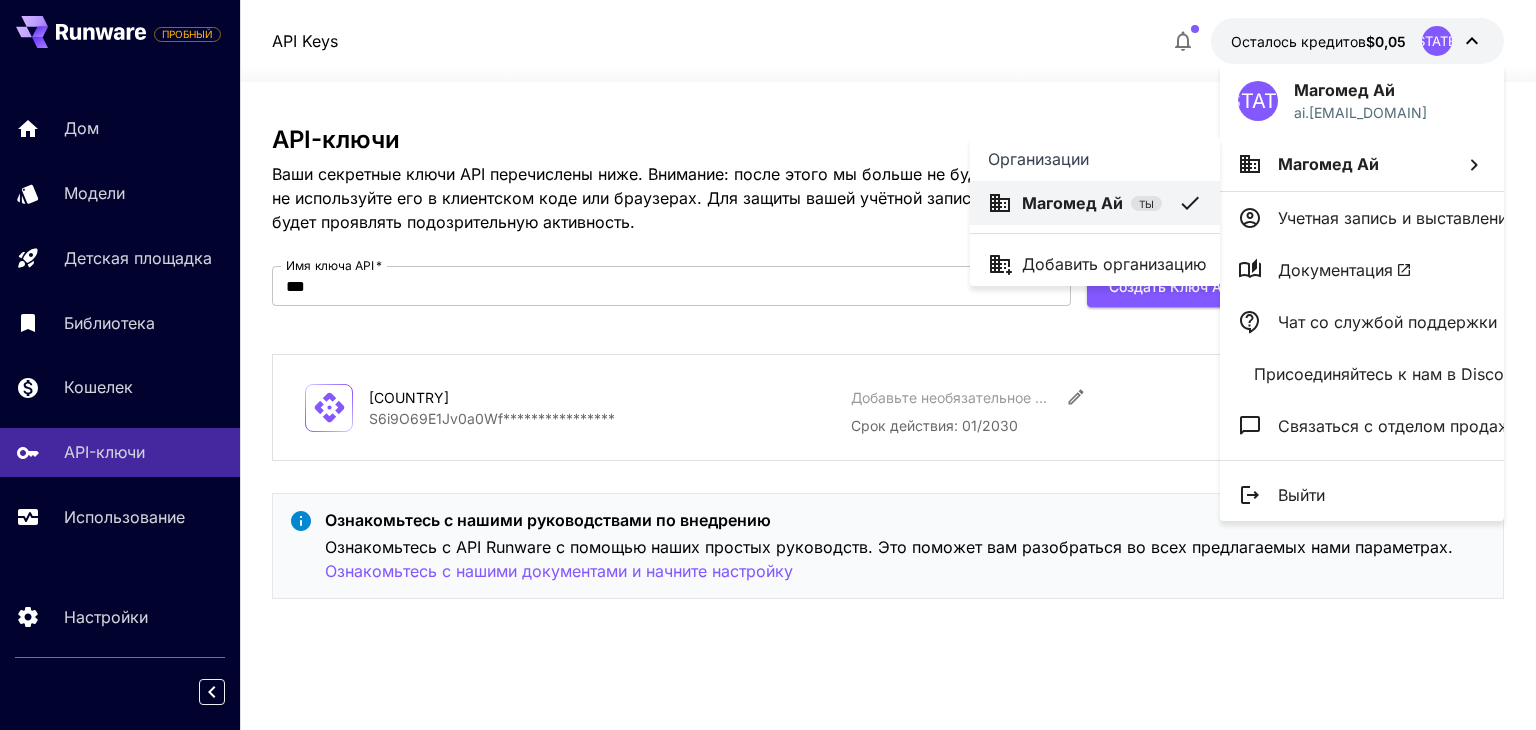 click at bounding box center [768, 365] 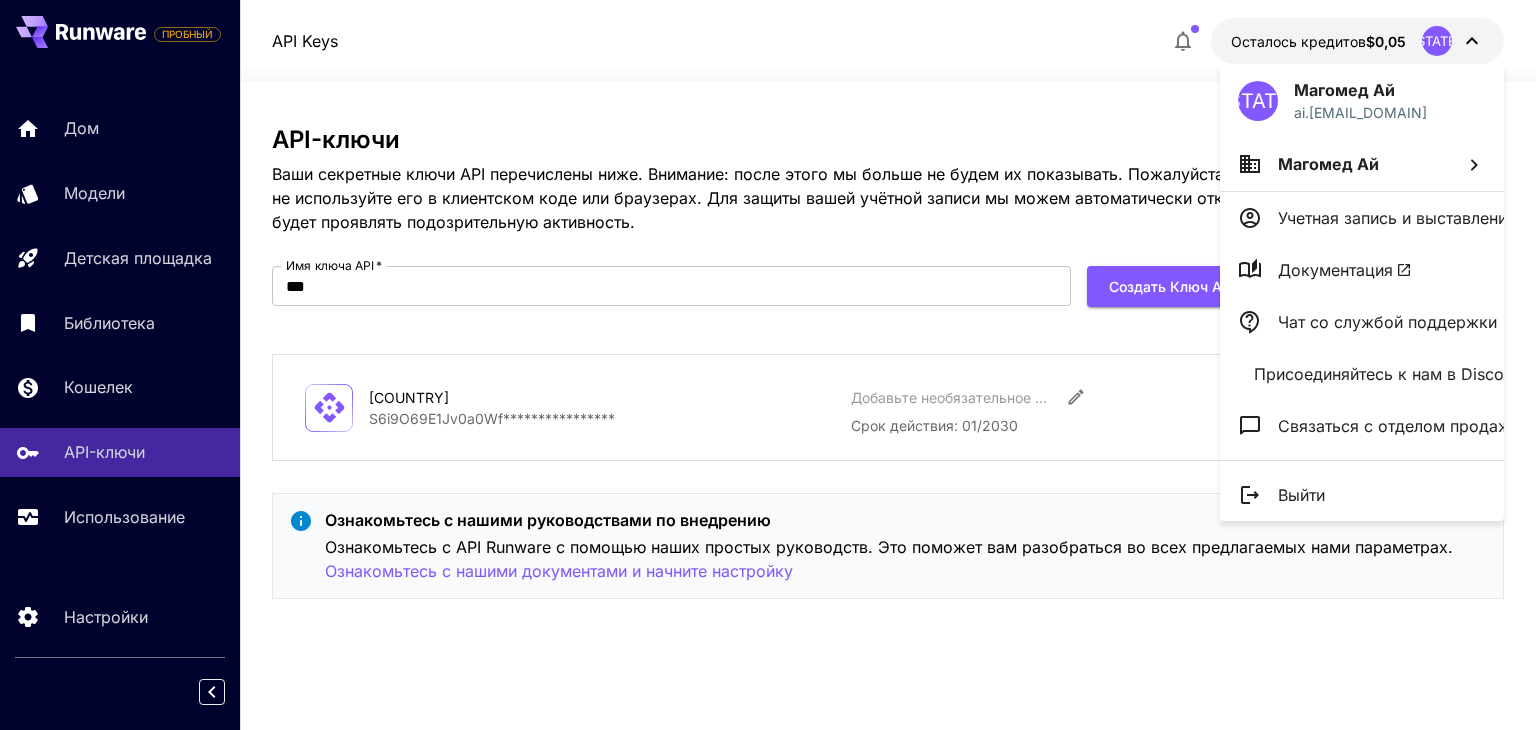 click at bounding box center (768, 365) 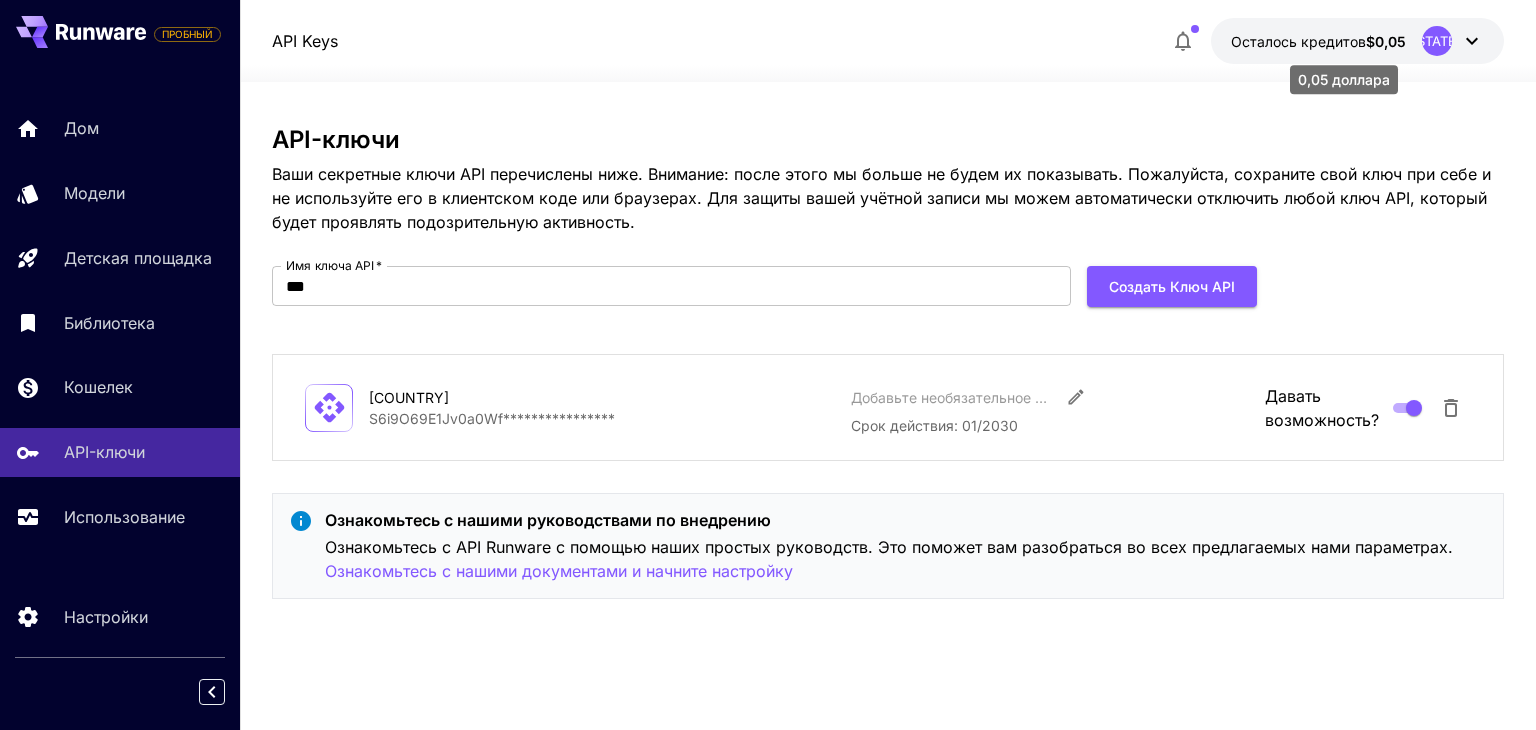 click on "Осталось кредитов" at bounding box center (1298, 41) 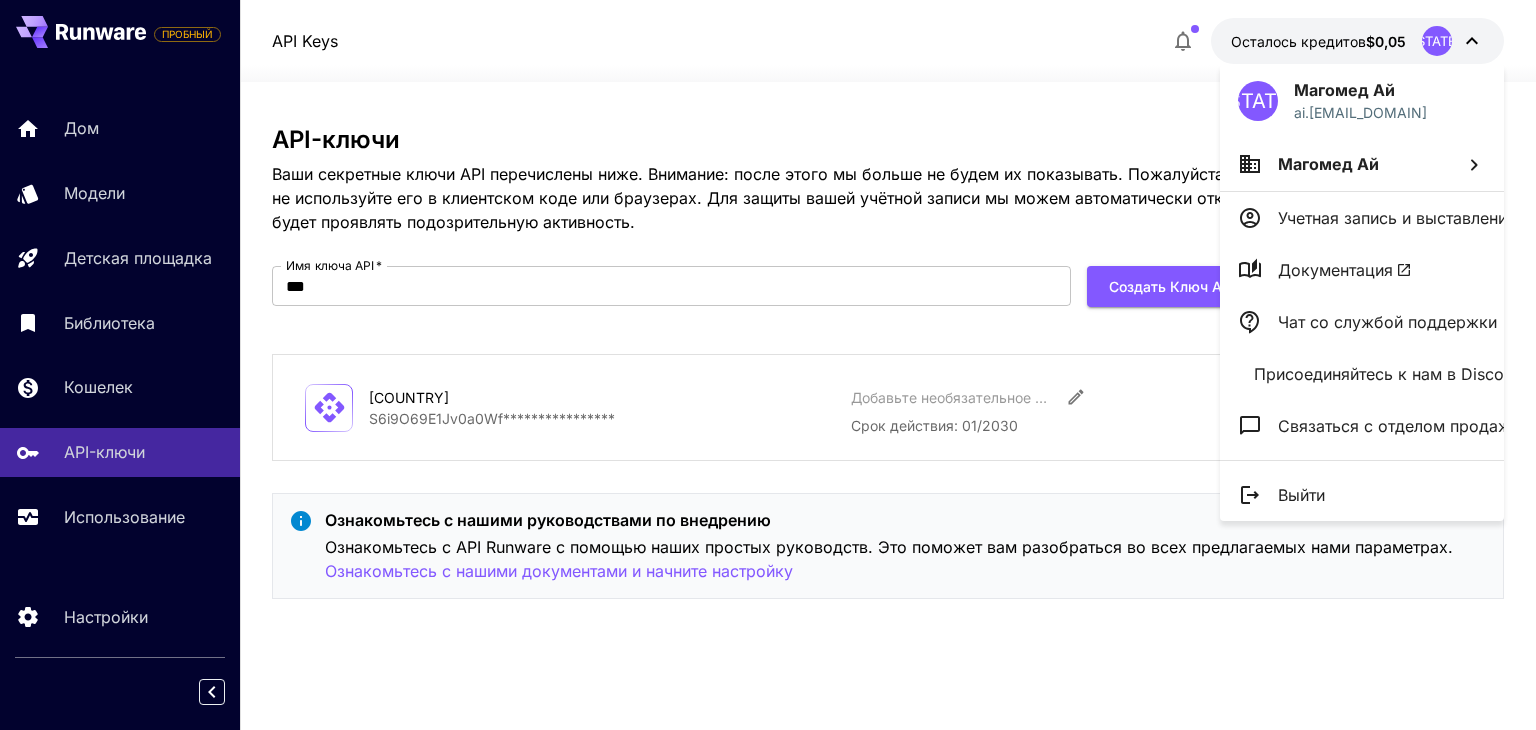 click at bounding box center (768, 365) 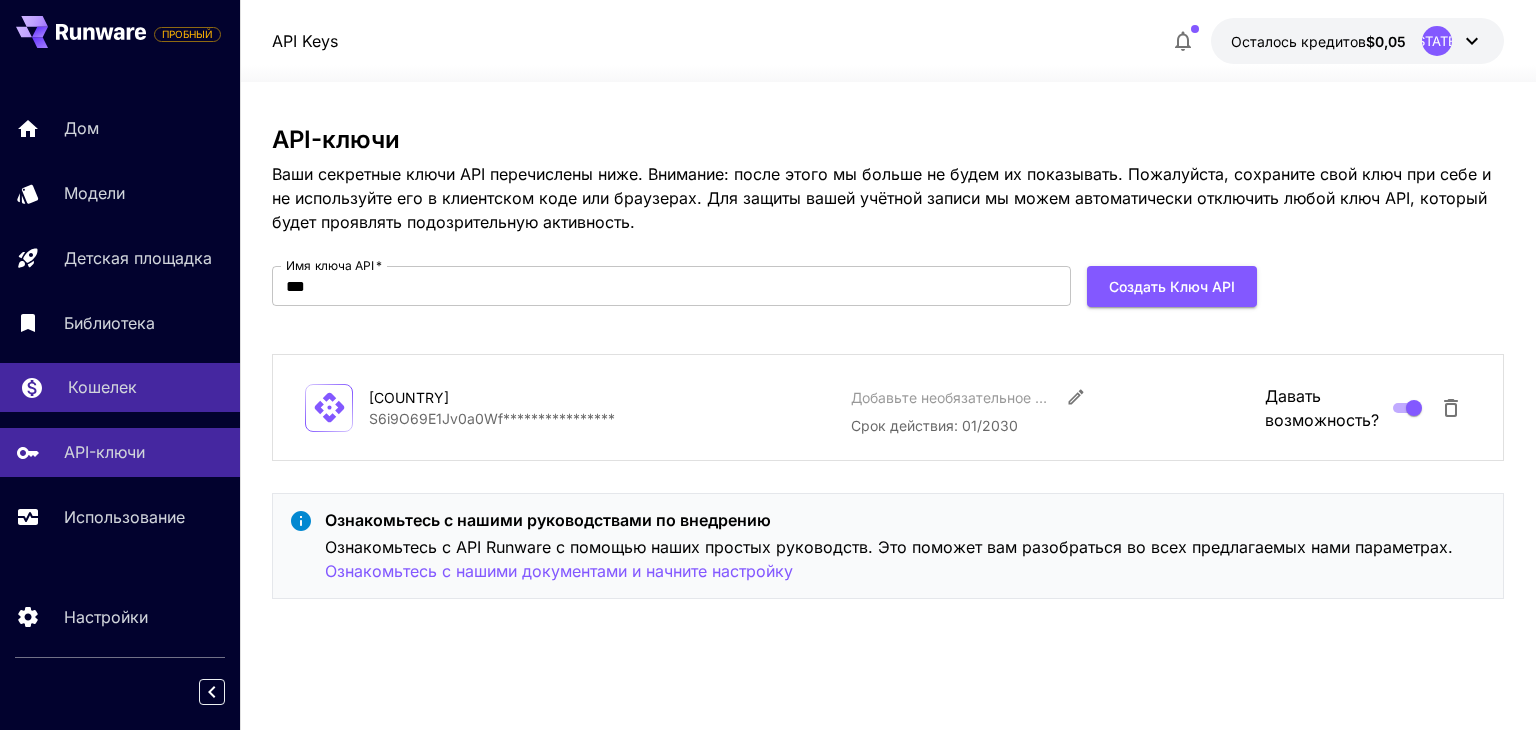 click on "Кошелек" at bounding box center [120, 387] 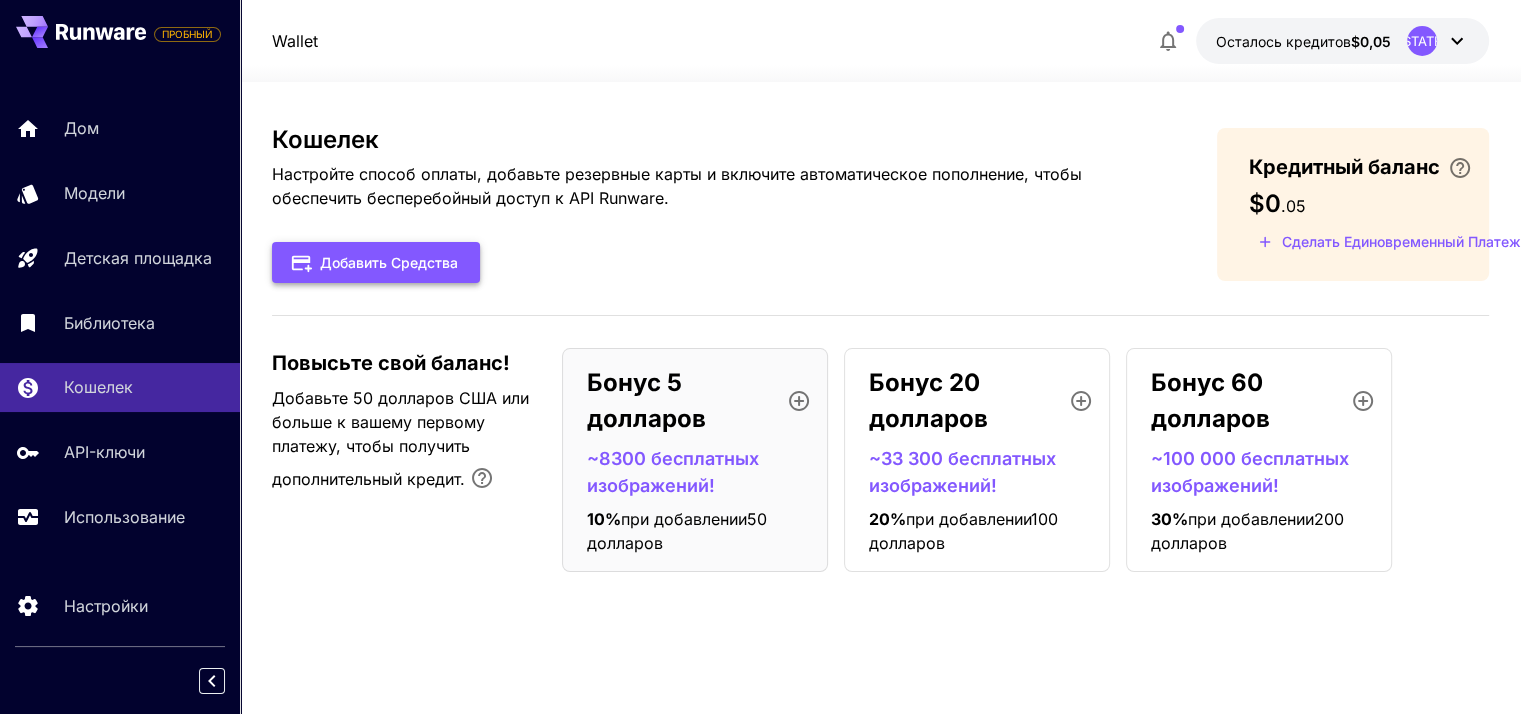 click on "Добавить средства" at bounding box center [389, 262] 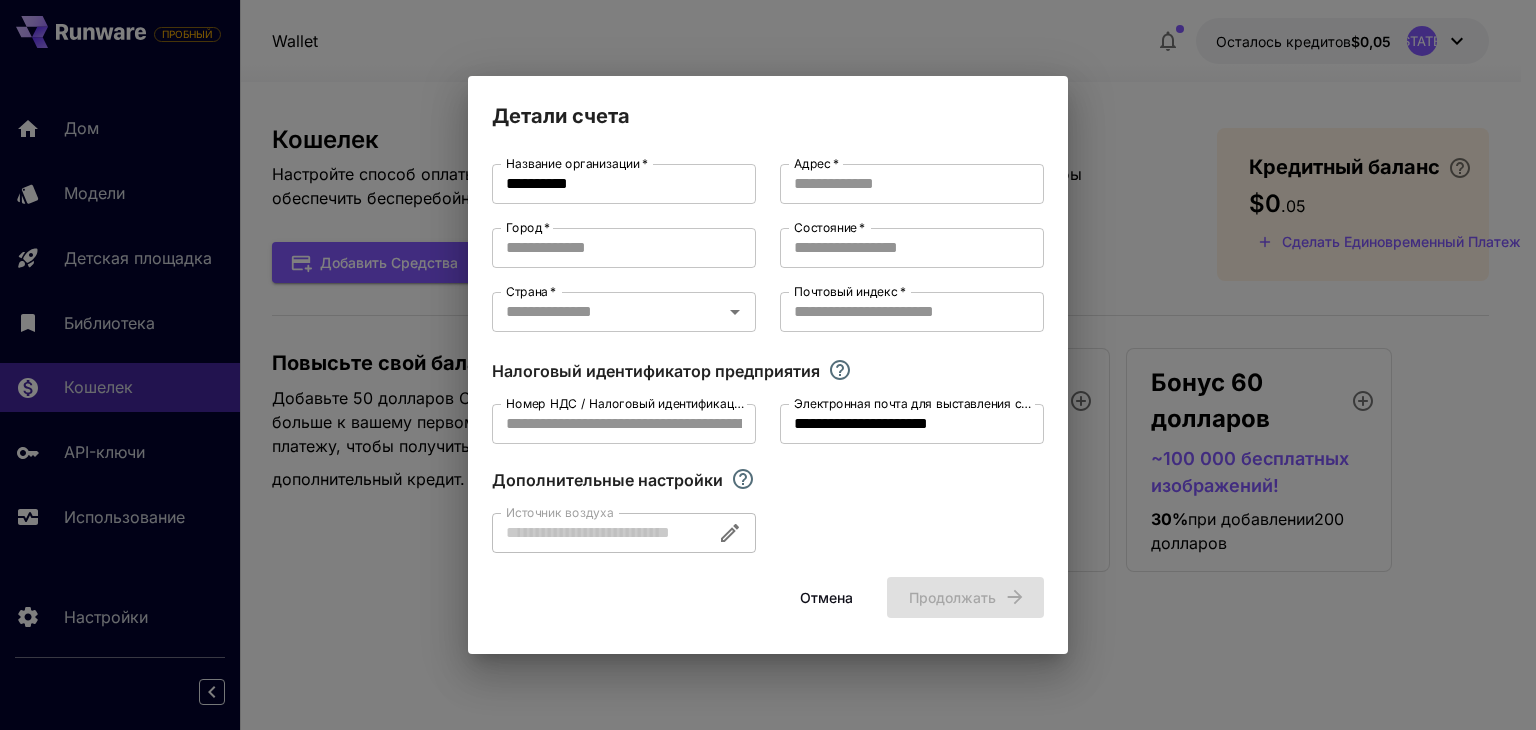 click on "**********" at bounding box center (768, 365) 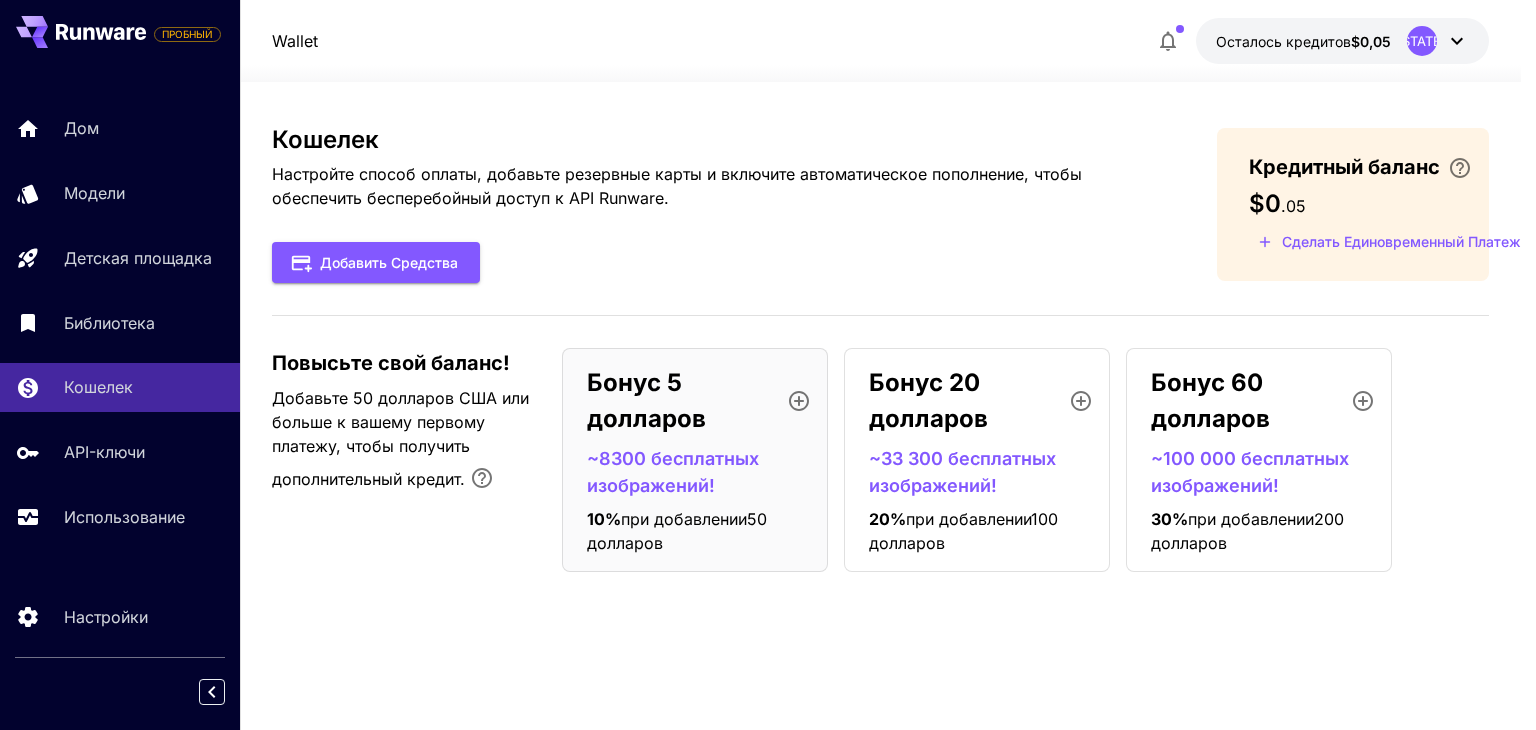 click on "Отмена" at bounding box center [826, 597] 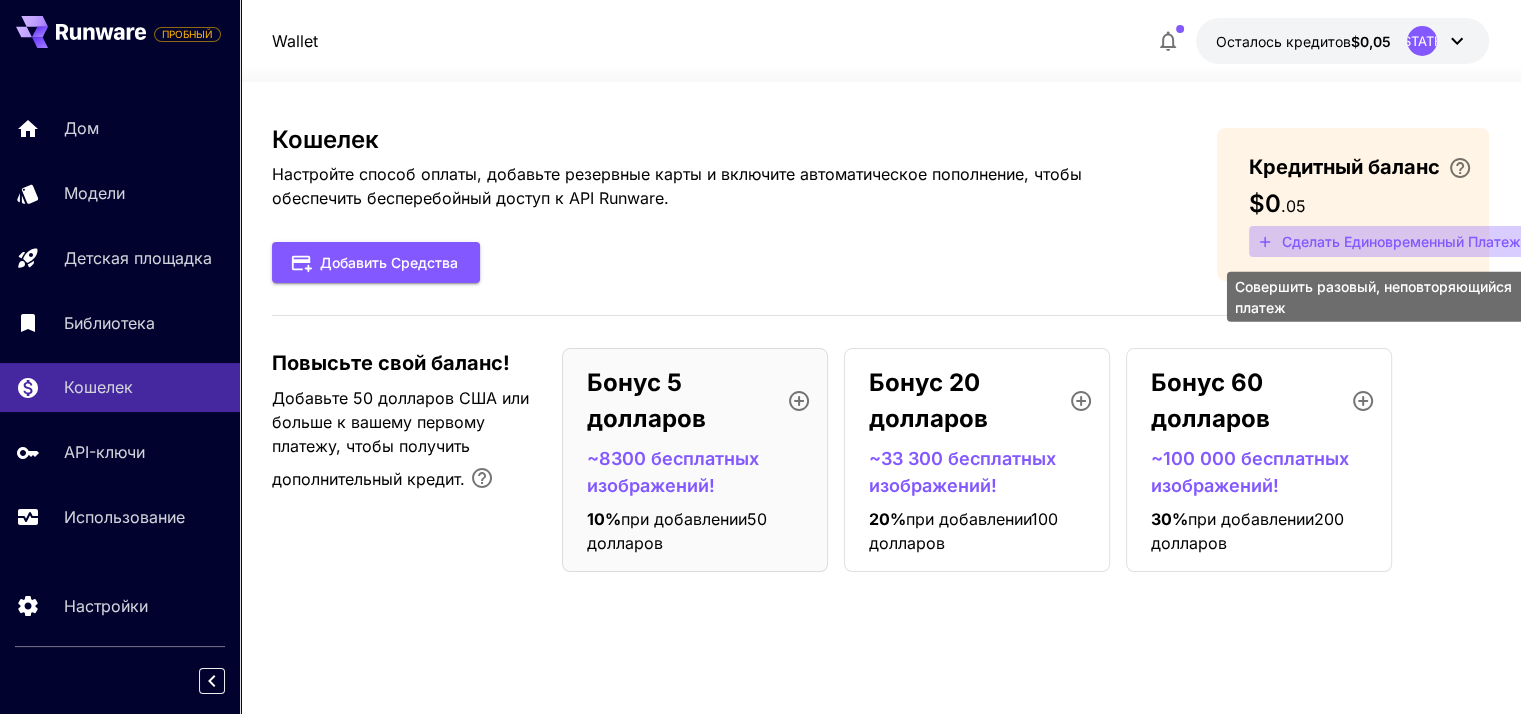 click on "Сделать единовременный платеж" at bounding box center (1401, 241) 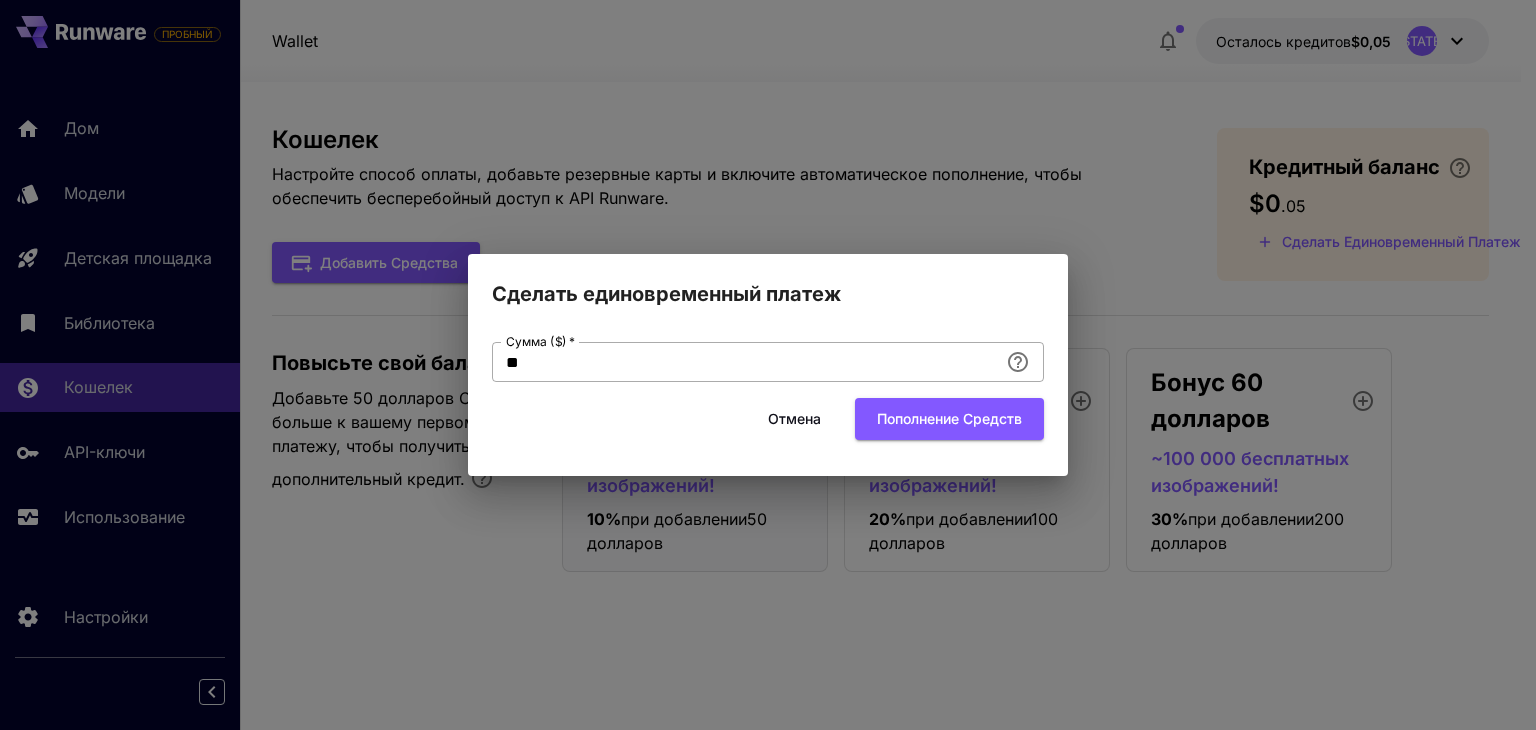 click on "**" at bounding box center [745, 362] 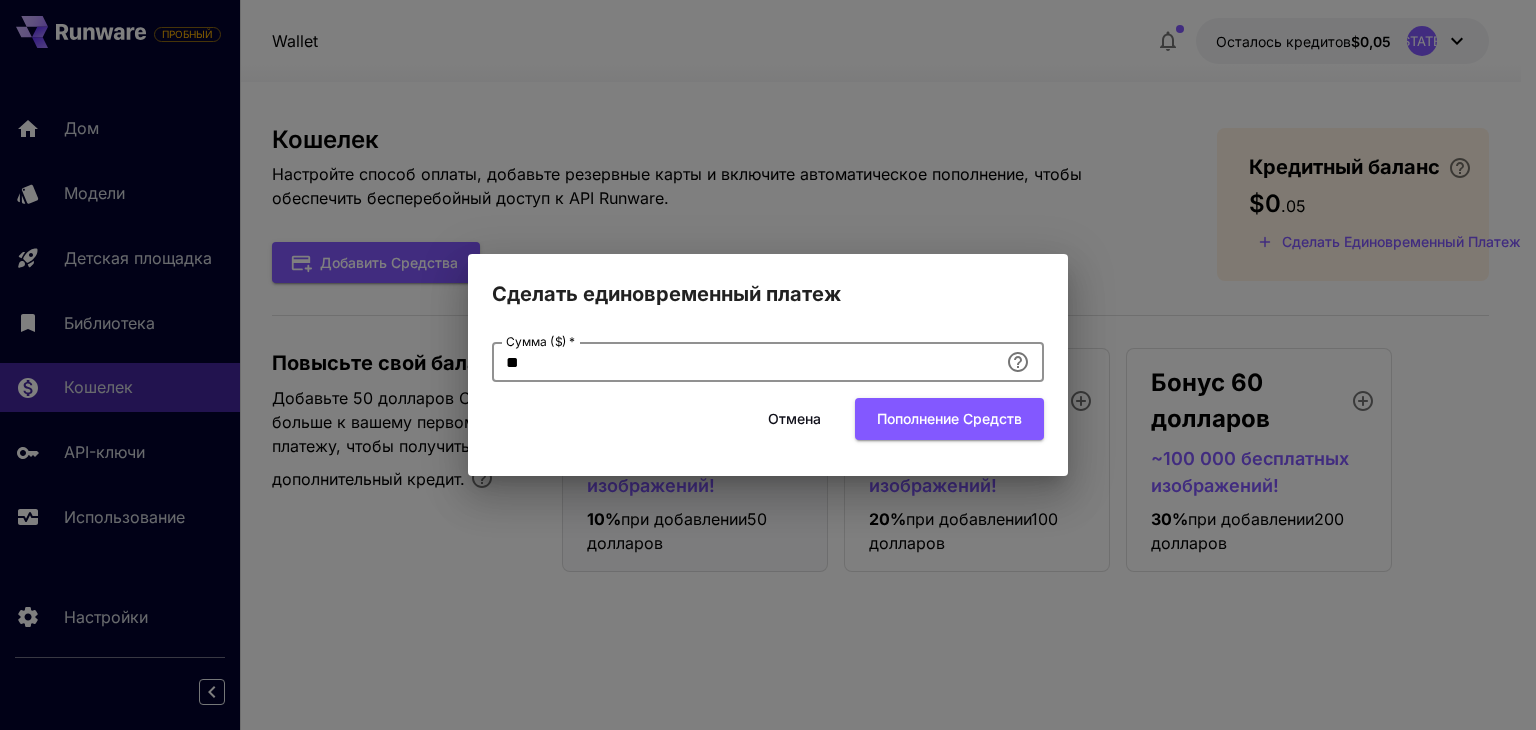 type on "*" 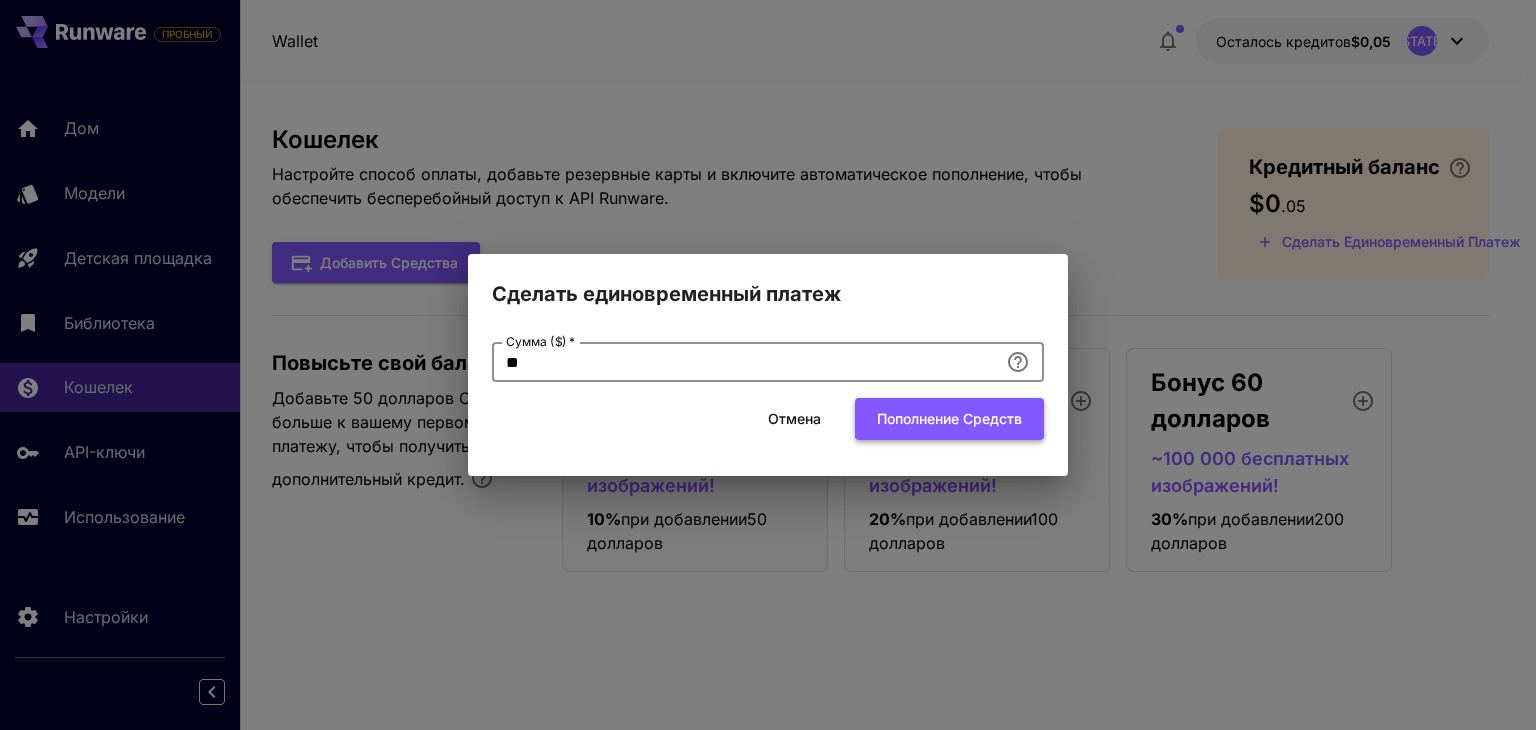 type on "**" 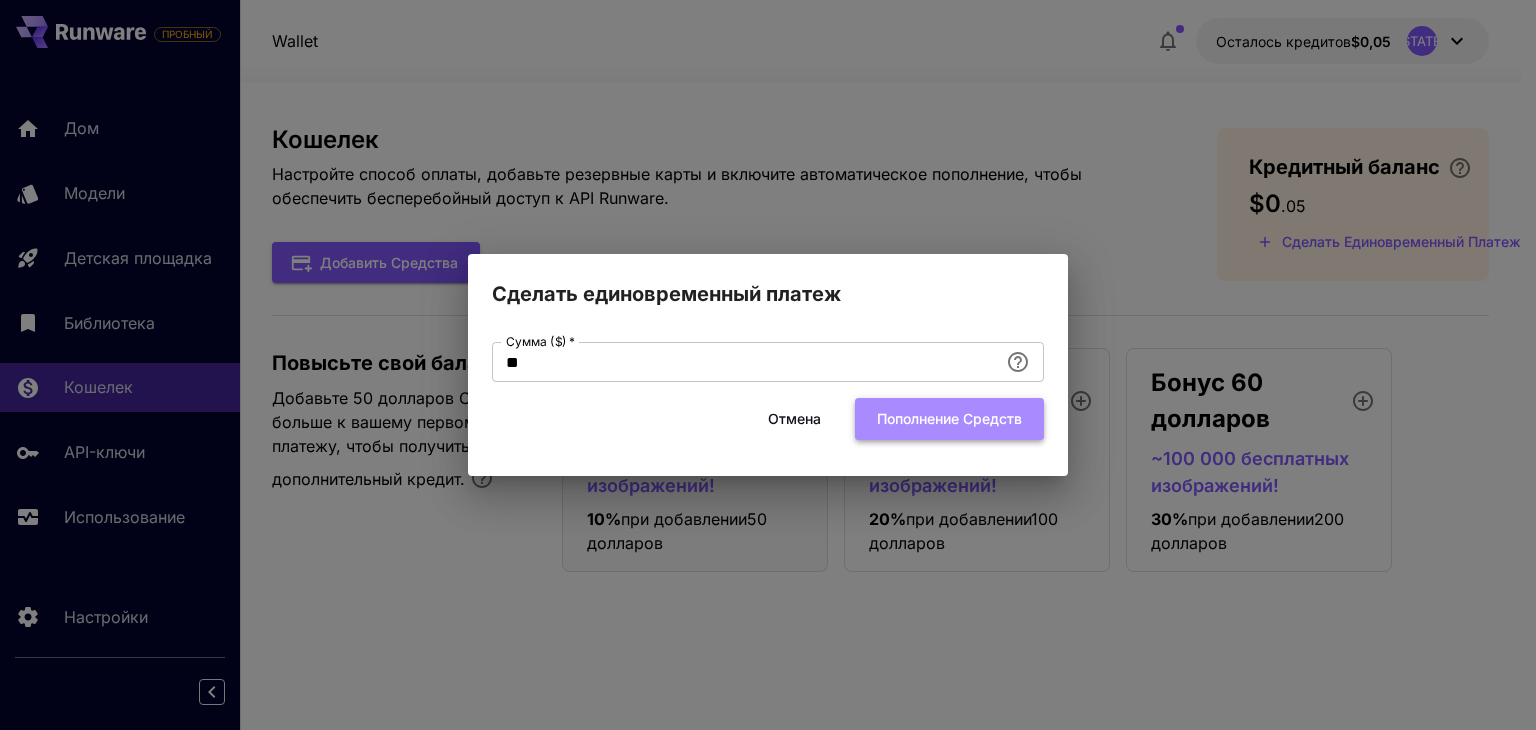 click on "Пополнение средств" at bounding box center (949, 418) 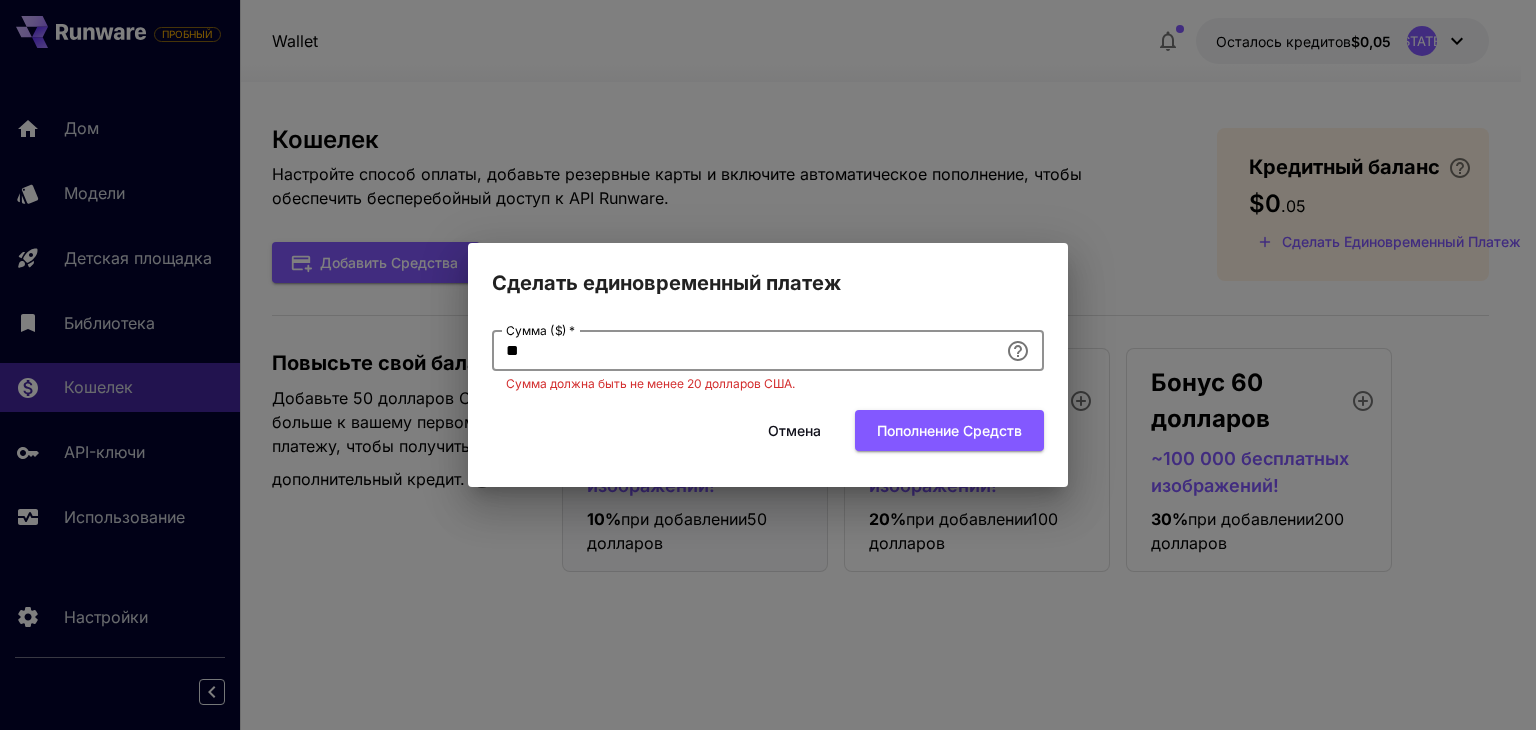 drag, startPoint x: 621, startPoint y: 353, endPoint x: 460, endPoint y: 366, distance: 161.52399 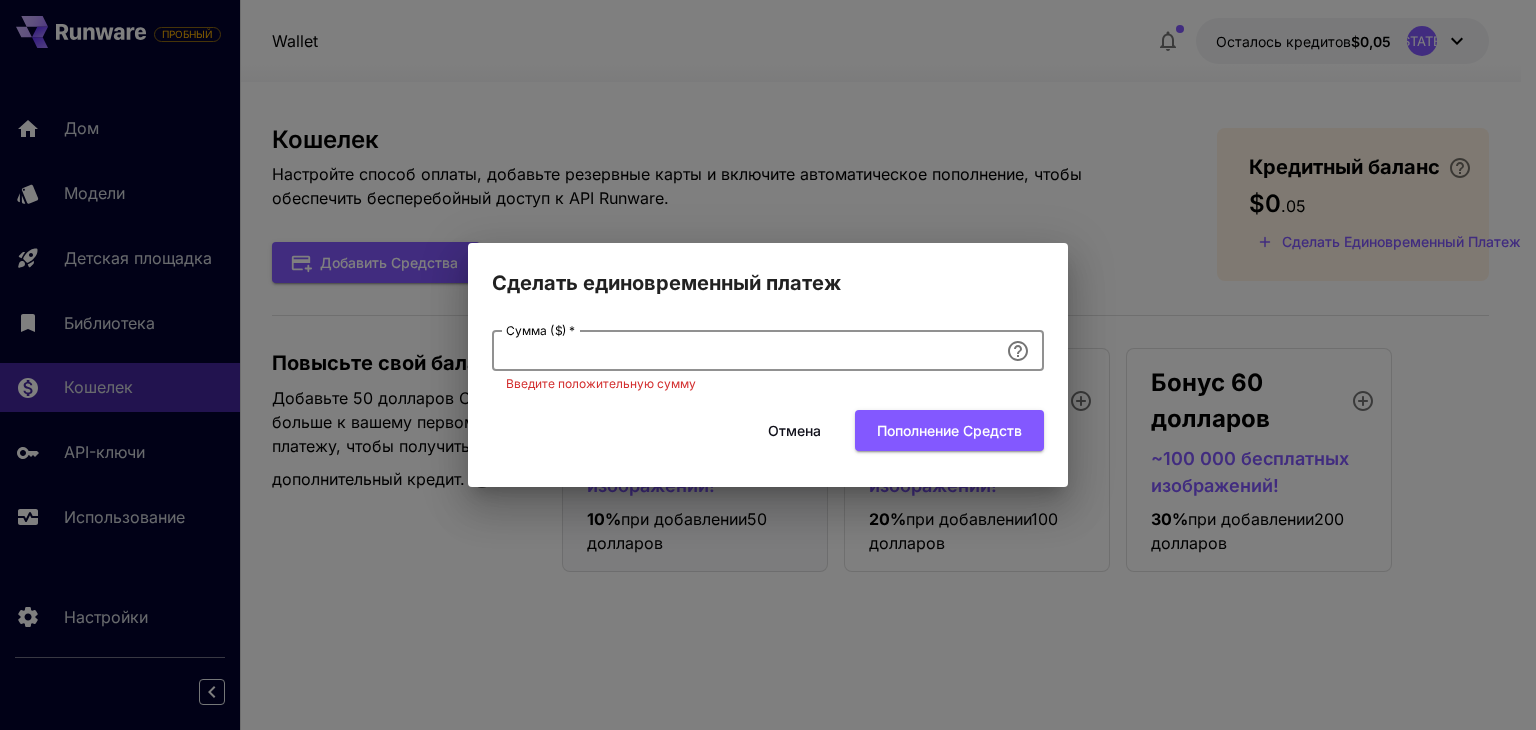 click on "Сумма ($)    *" at bounding box center (745, 351) 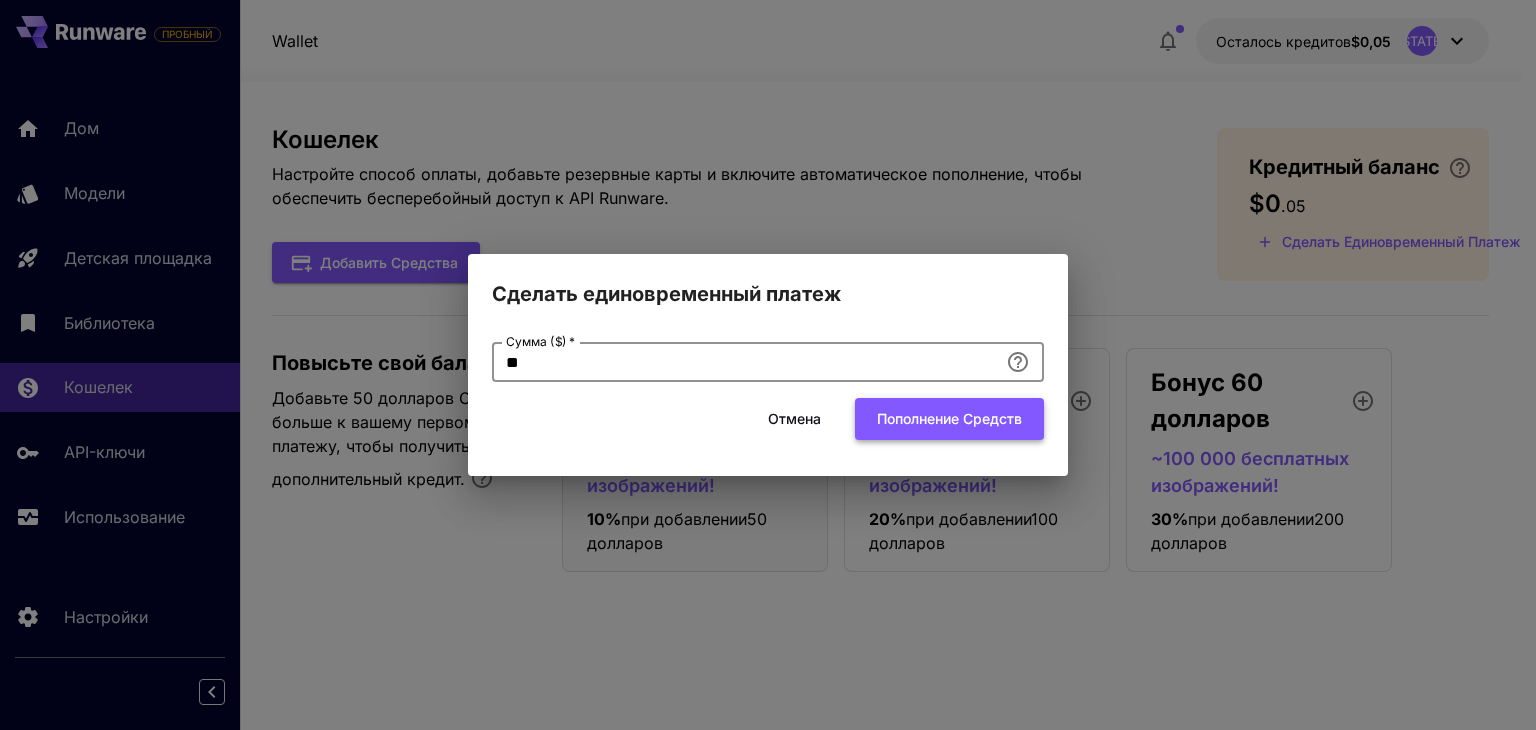 type on "**" 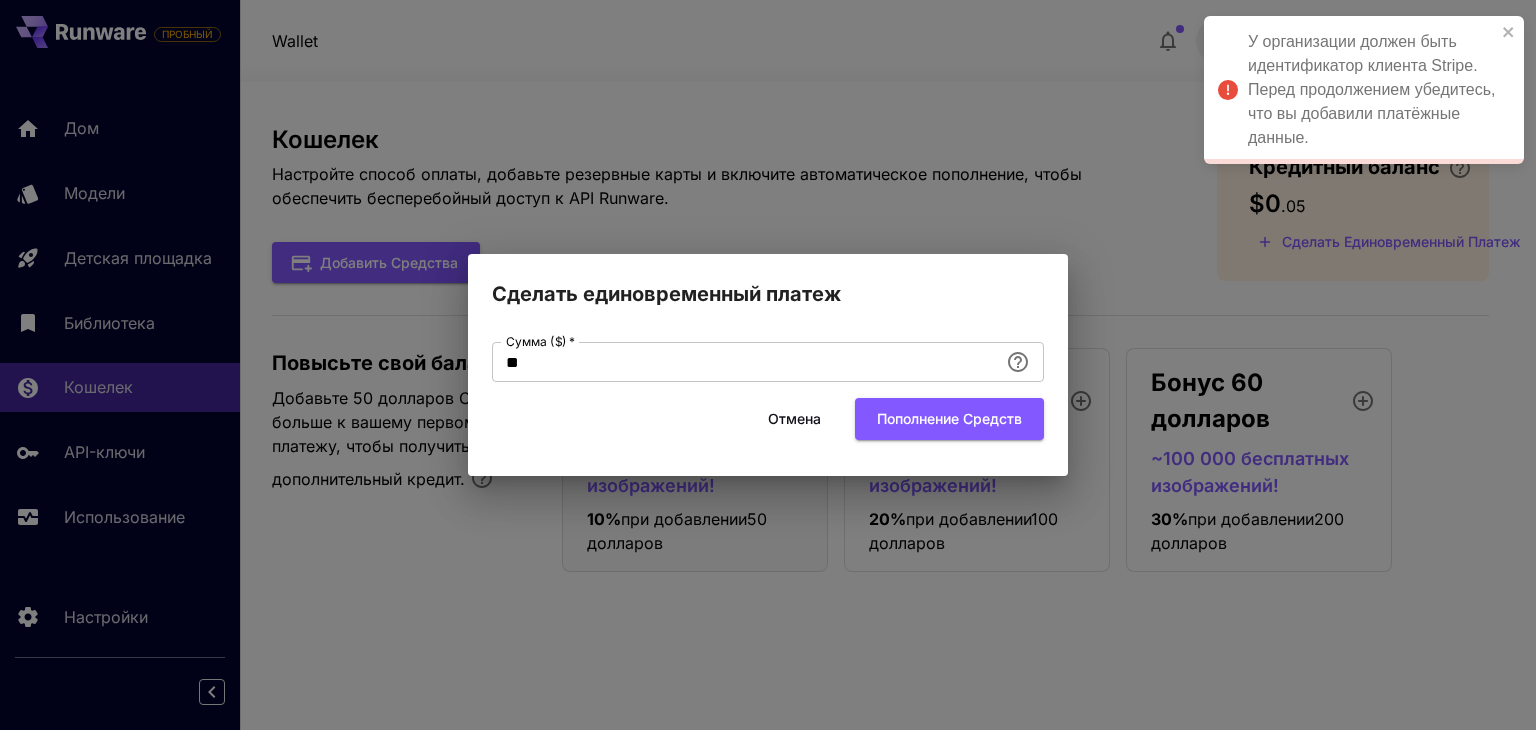 click on "Сделать единовременный платеж Сумма ($)    * ** Сумма ($)    * Отмена Пополнение средств" at bounding box center [768, 365] 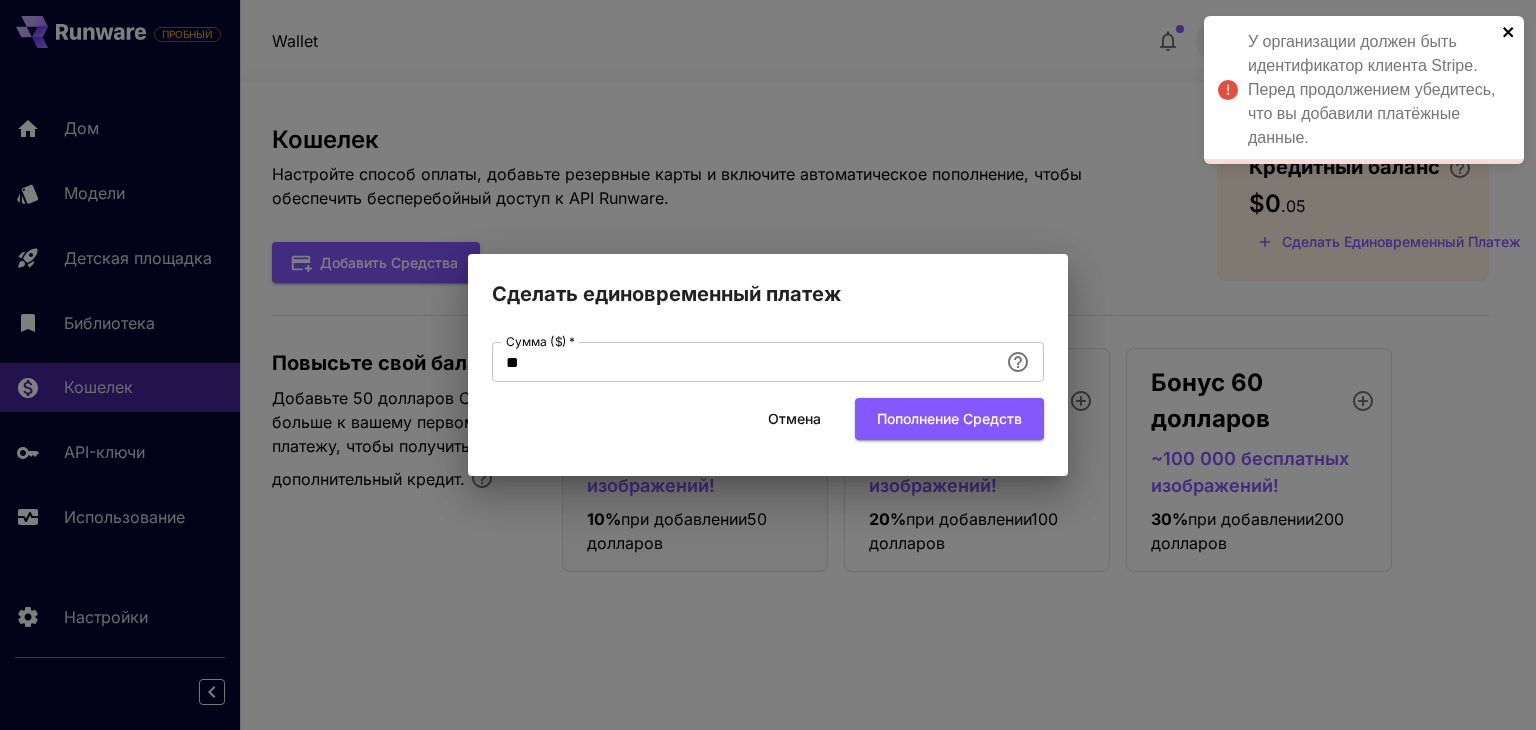 click 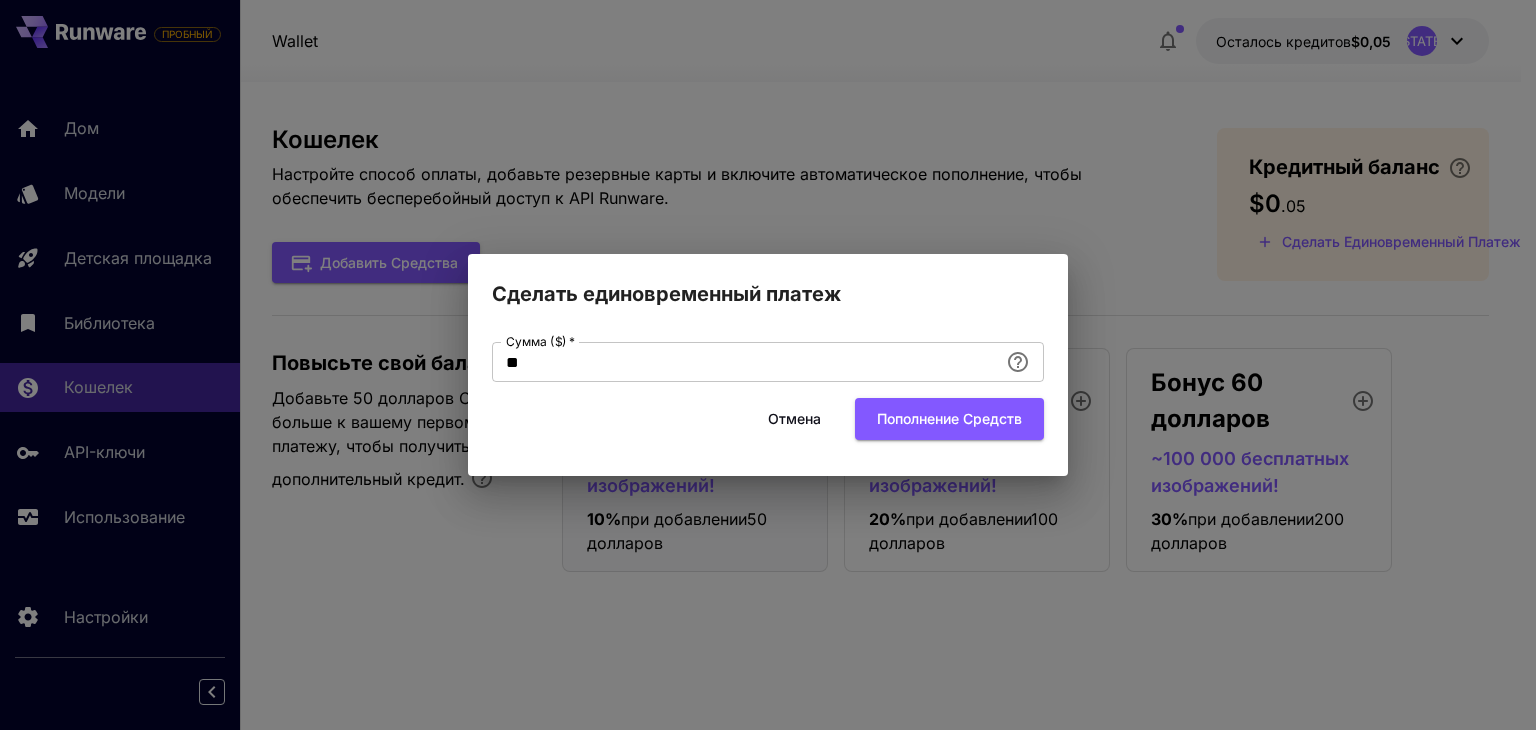 click on "Сделать единовременный платеж Сумма ($)    * ** Сумма ($)    * Отмена Пополнение средств" at bounding box center (768, 365) 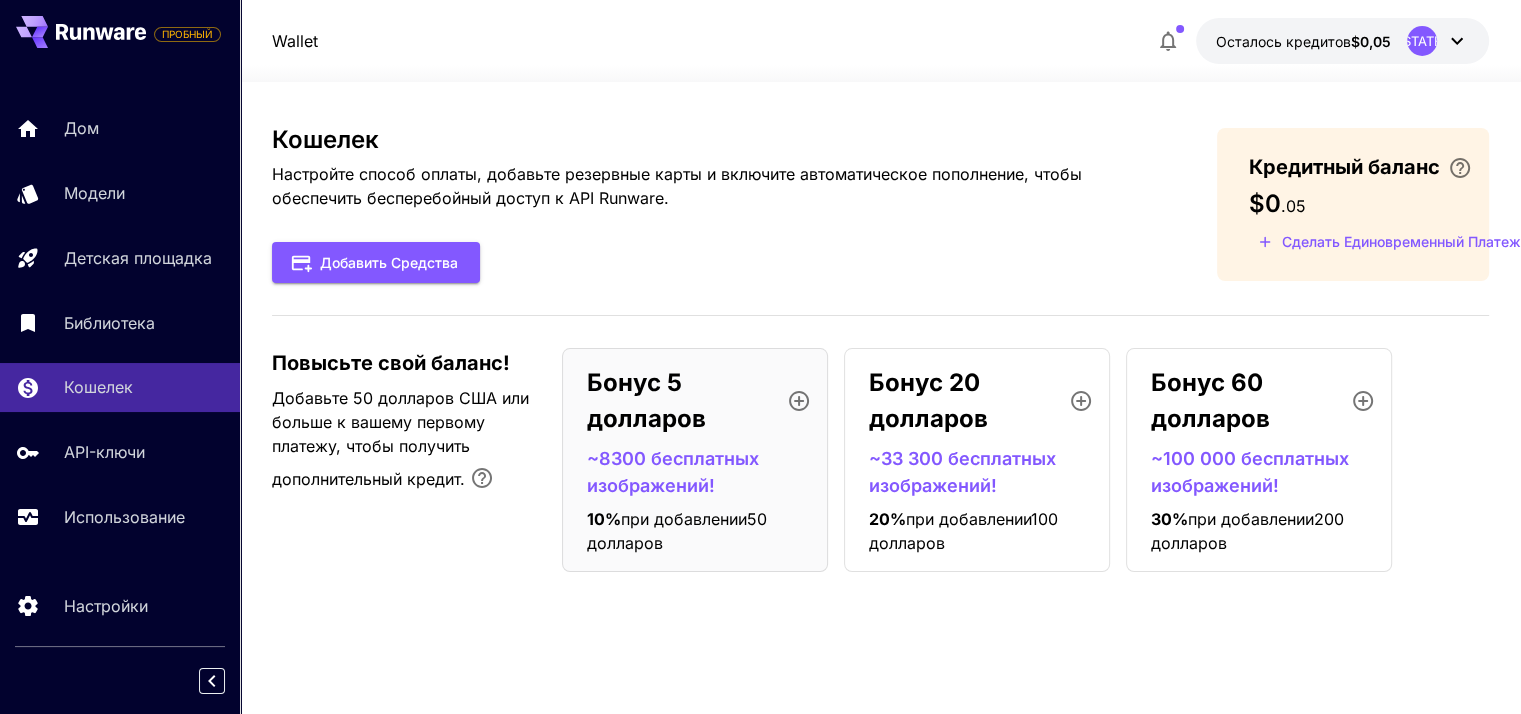 click on "Кошелек Настройте способ оплаты, добавьте резервные карты и включите автоматическое пополнение, чтобы обеспечить бесперебойный доступ к API Runware. Добавить средства" at bounding box center (712, 204) 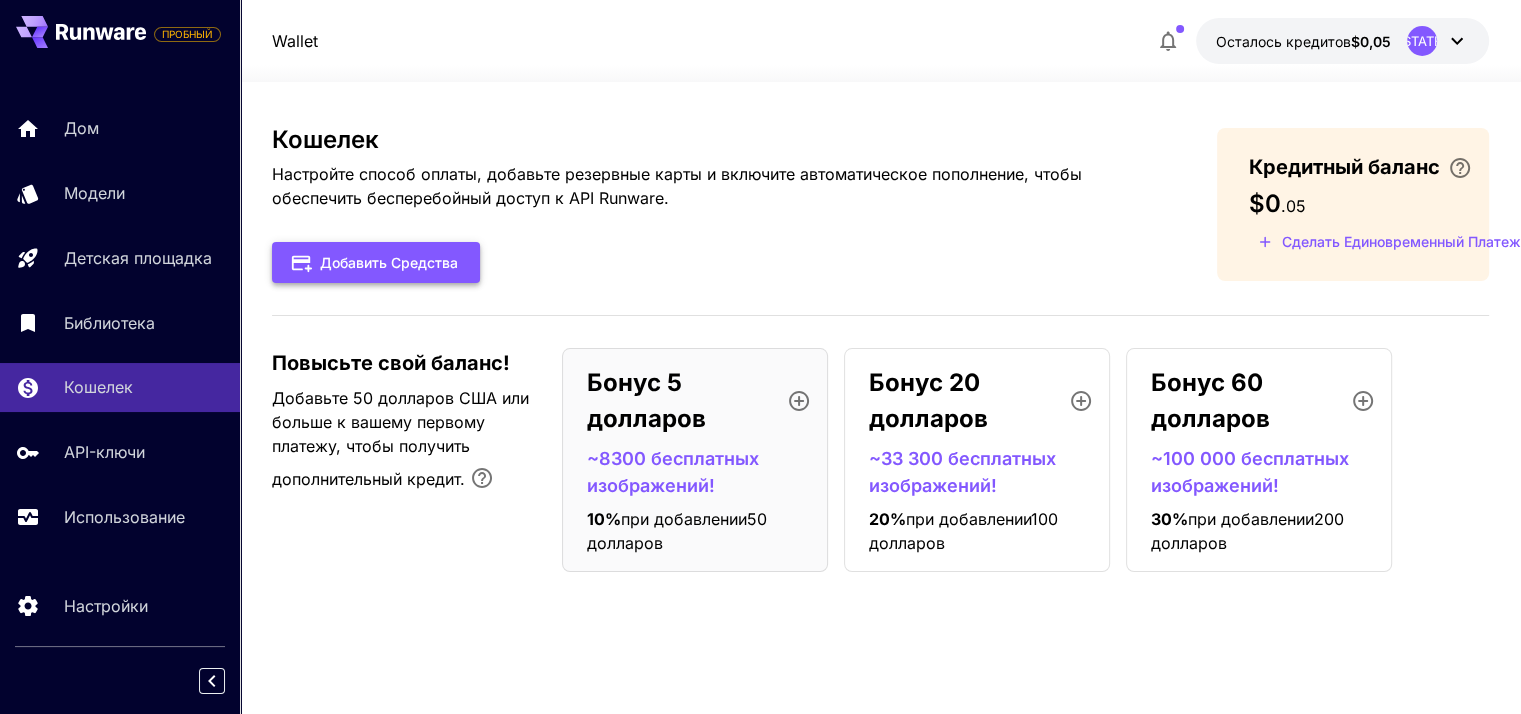 click on "Добавить средства" at bounding box center [389, 262] 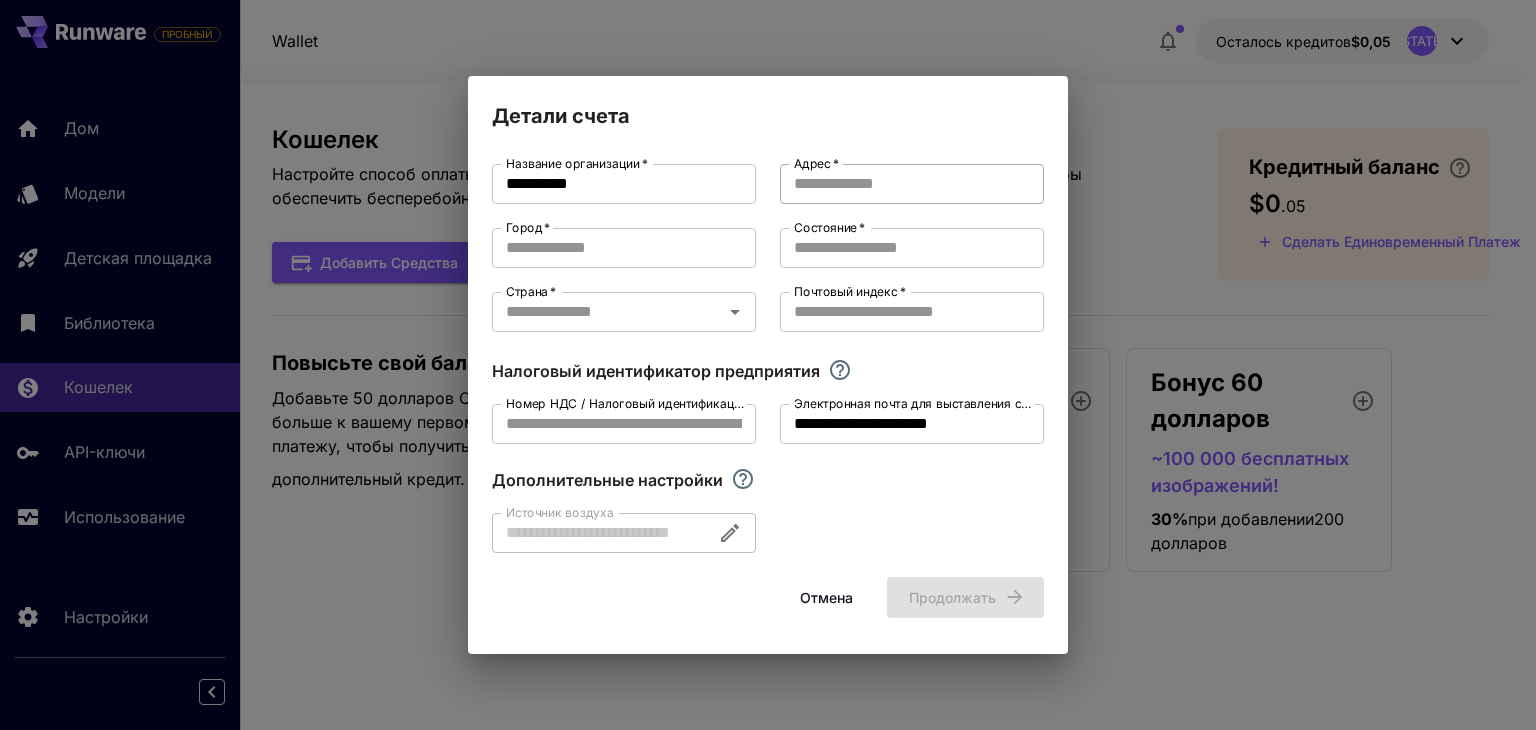 click on "Адрес    *" at bounding box center [912, 184] 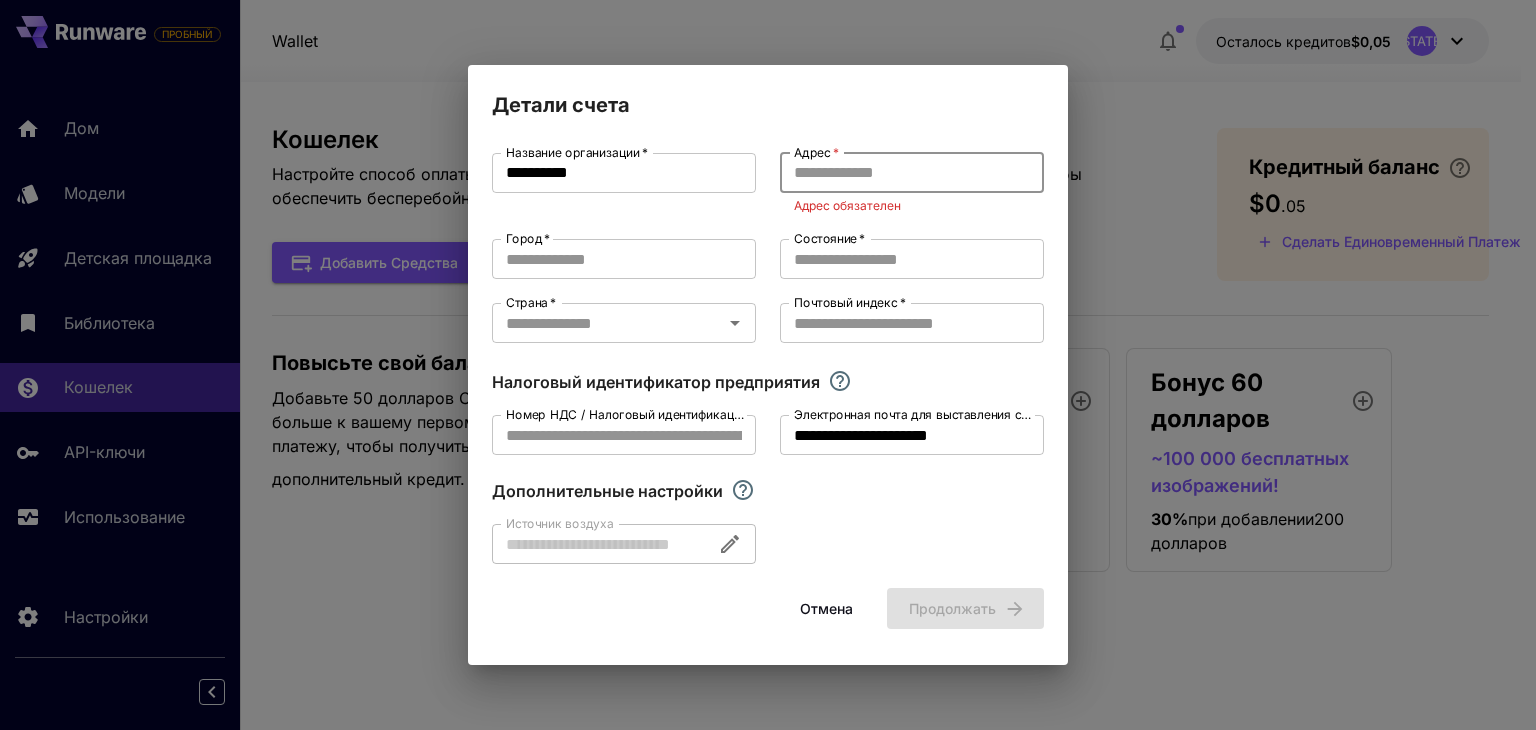 click on "Адрес    *" at bounding box center (912, 173) 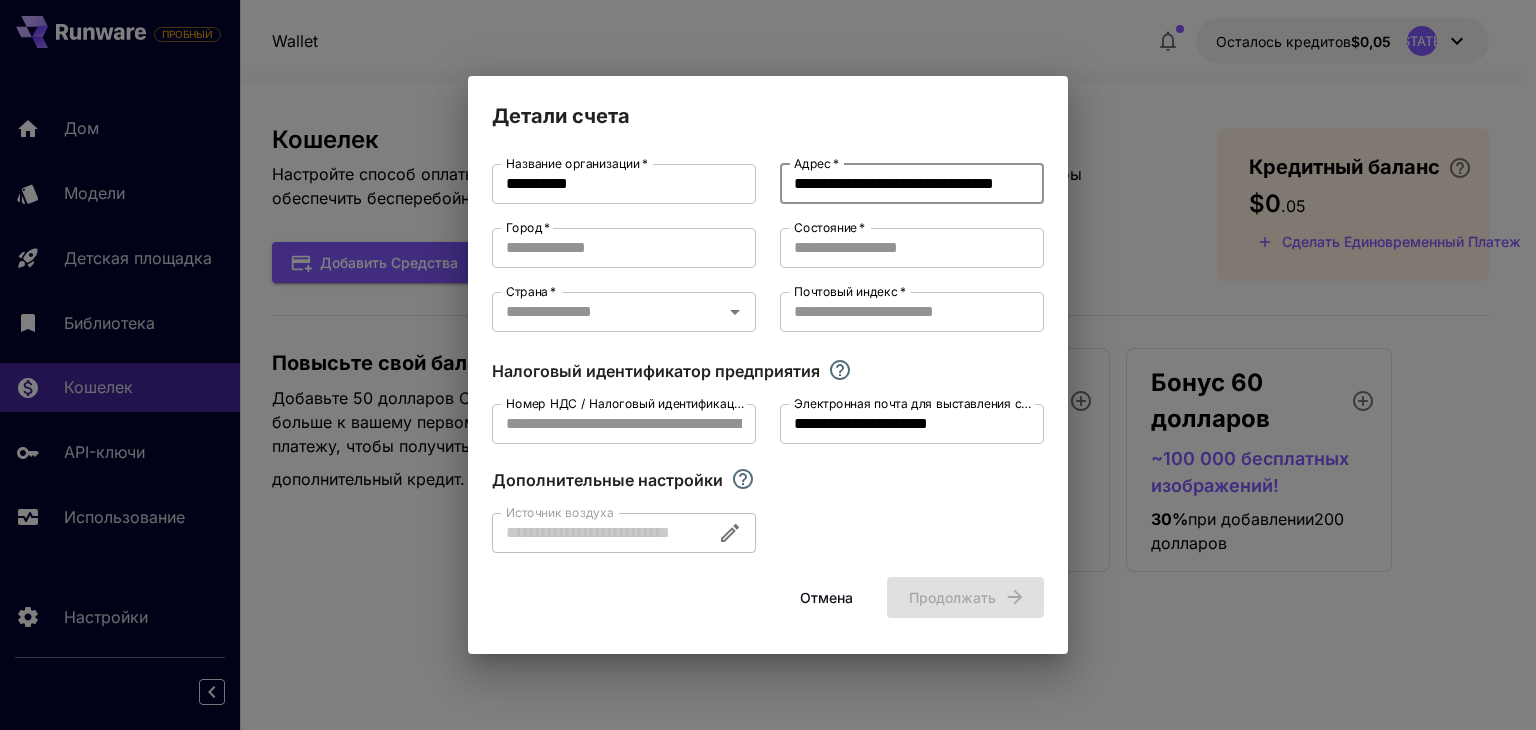 scroll, scrollTop: 0, scrollLeft: 27, axis: horizontal 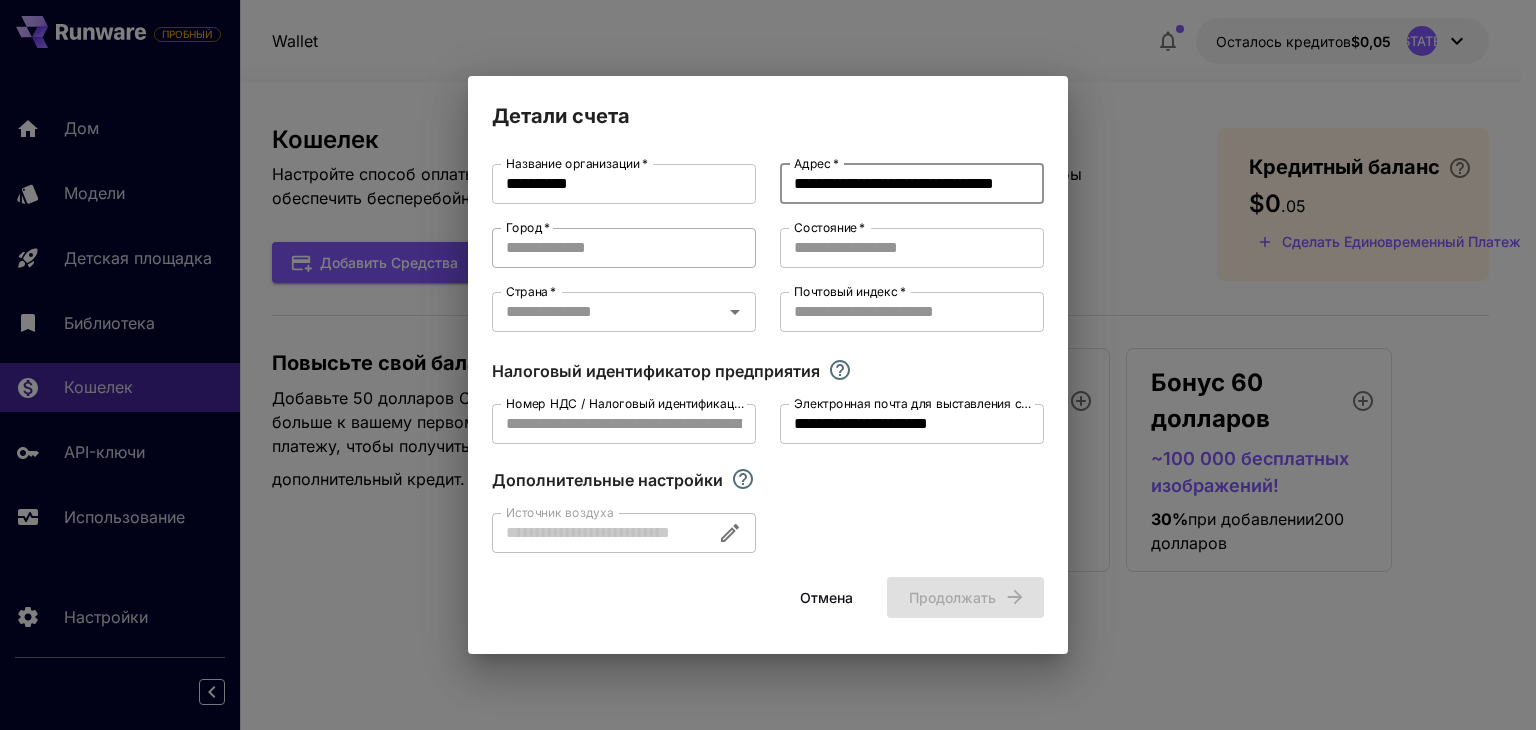 type on "**********" 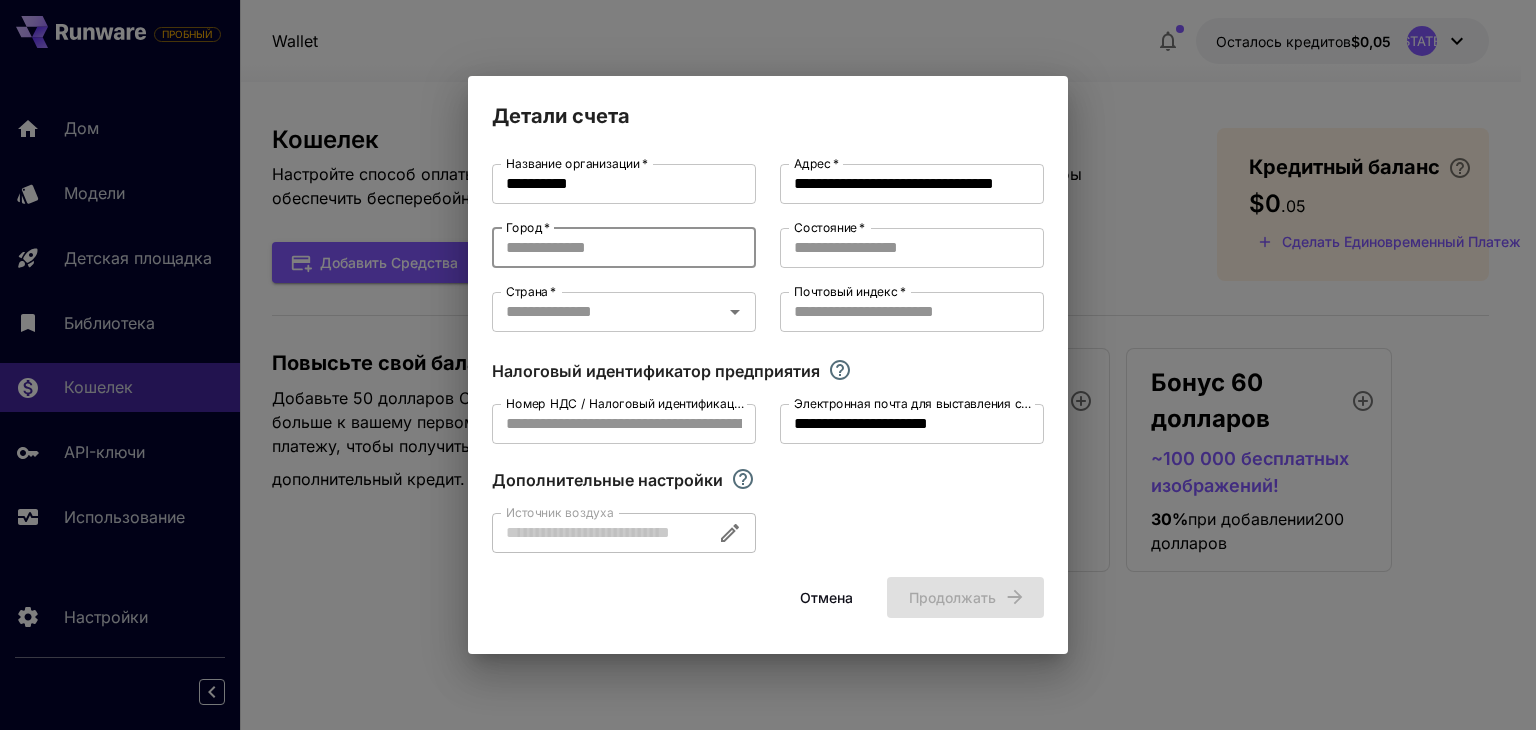 click on "Город    *" at bounding box center [624, 248] 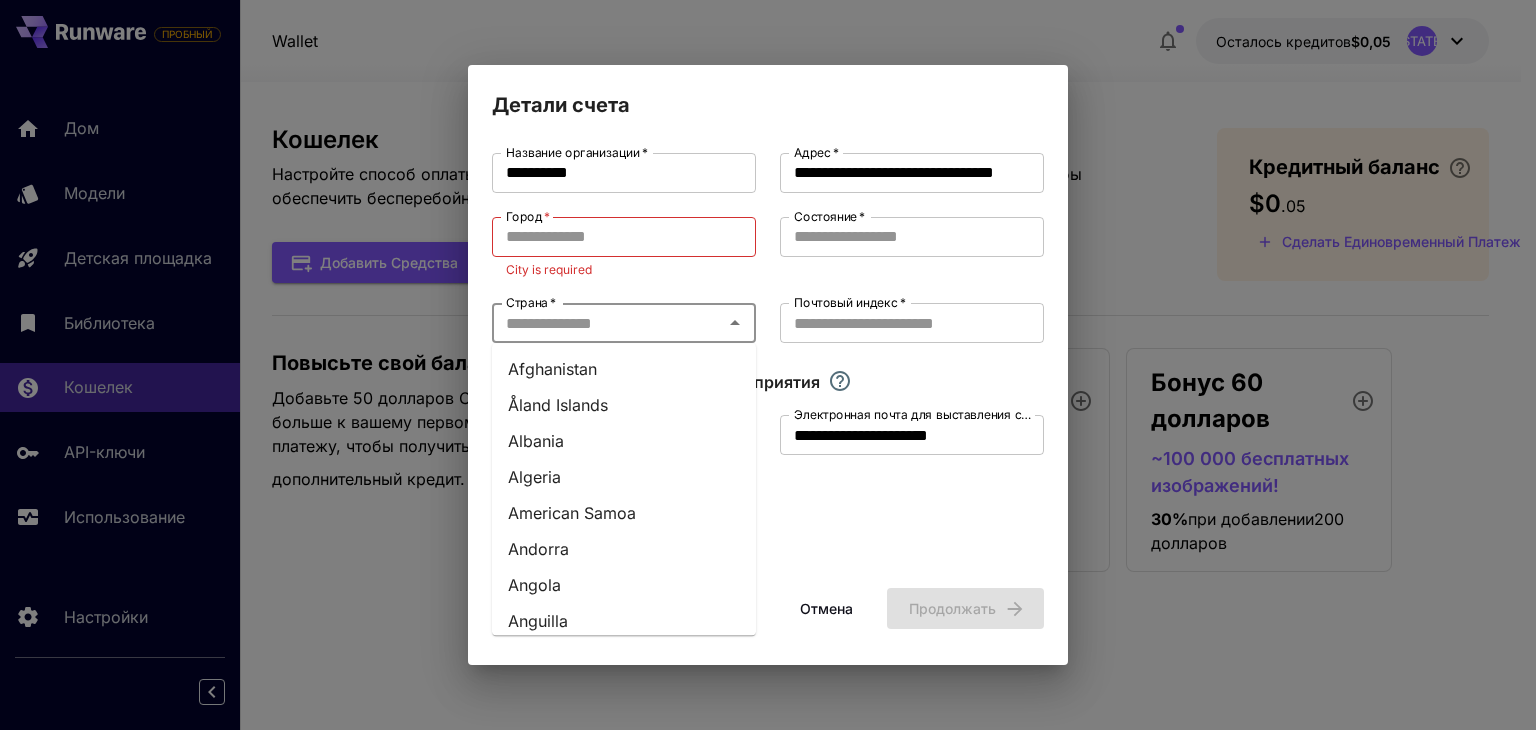 click on "Страна    *" at bounding box center (607, 323) 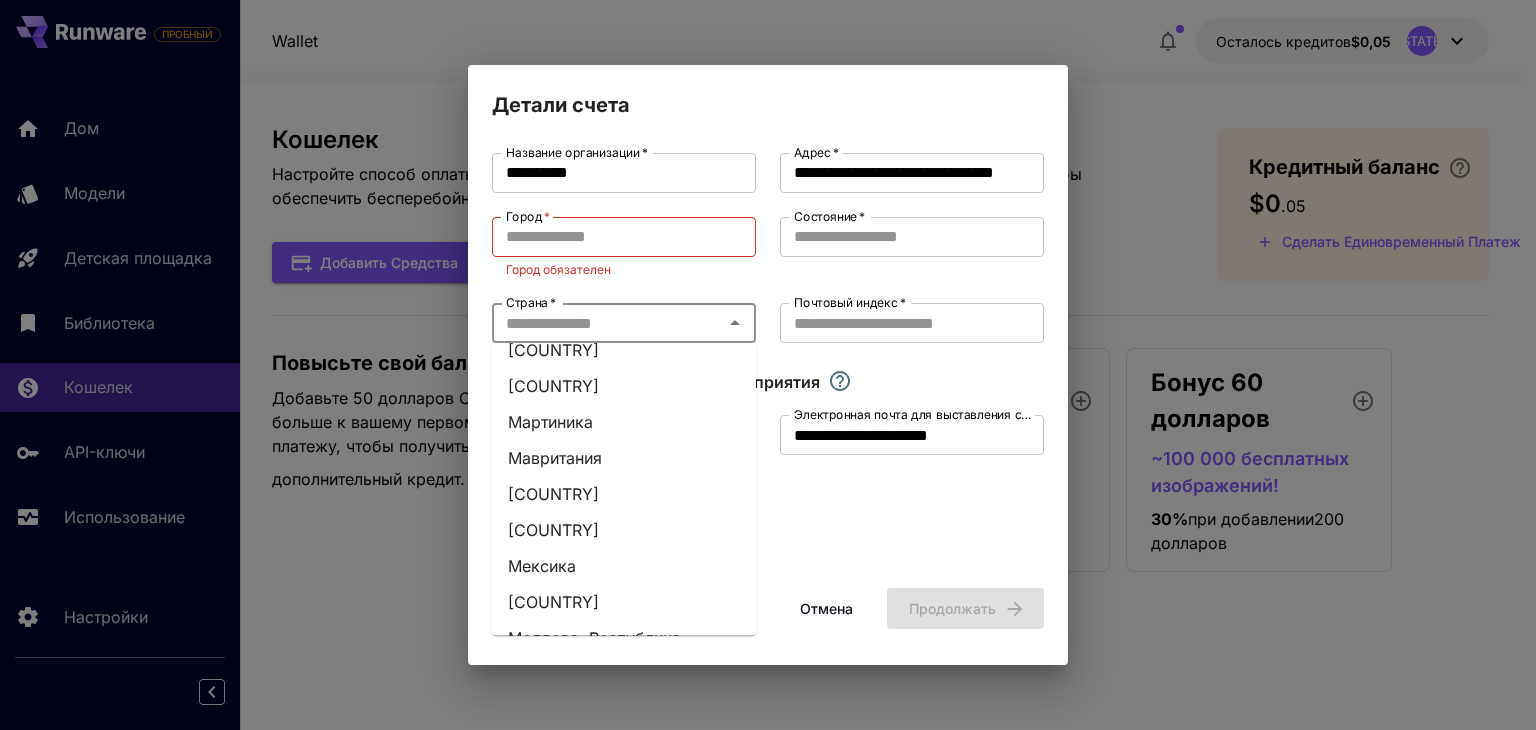 scroll, scrollTop: 5200, scrollLeft: 0, axis: vertical 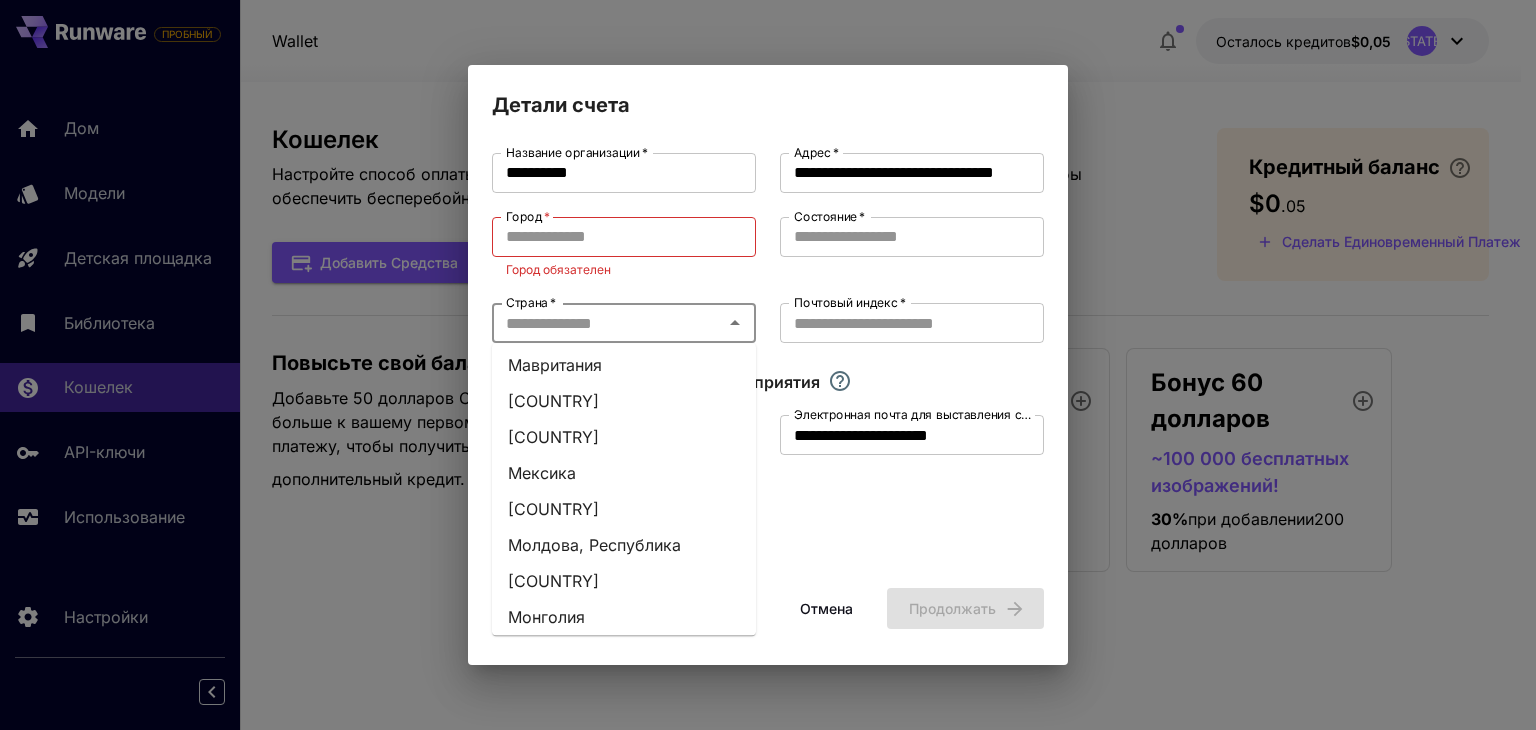 click on "Страна    *" at bounding box center [607, 323] 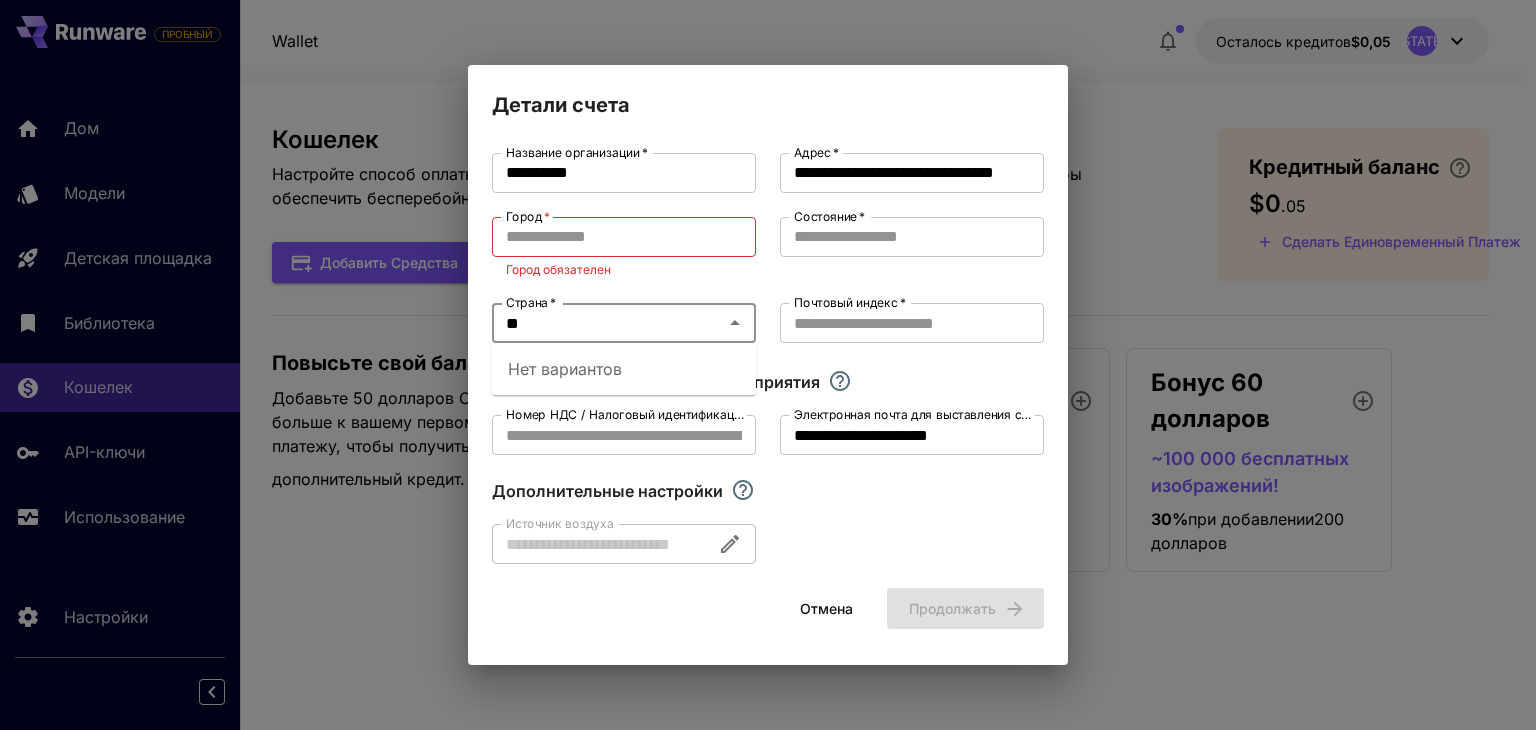 type on "*" 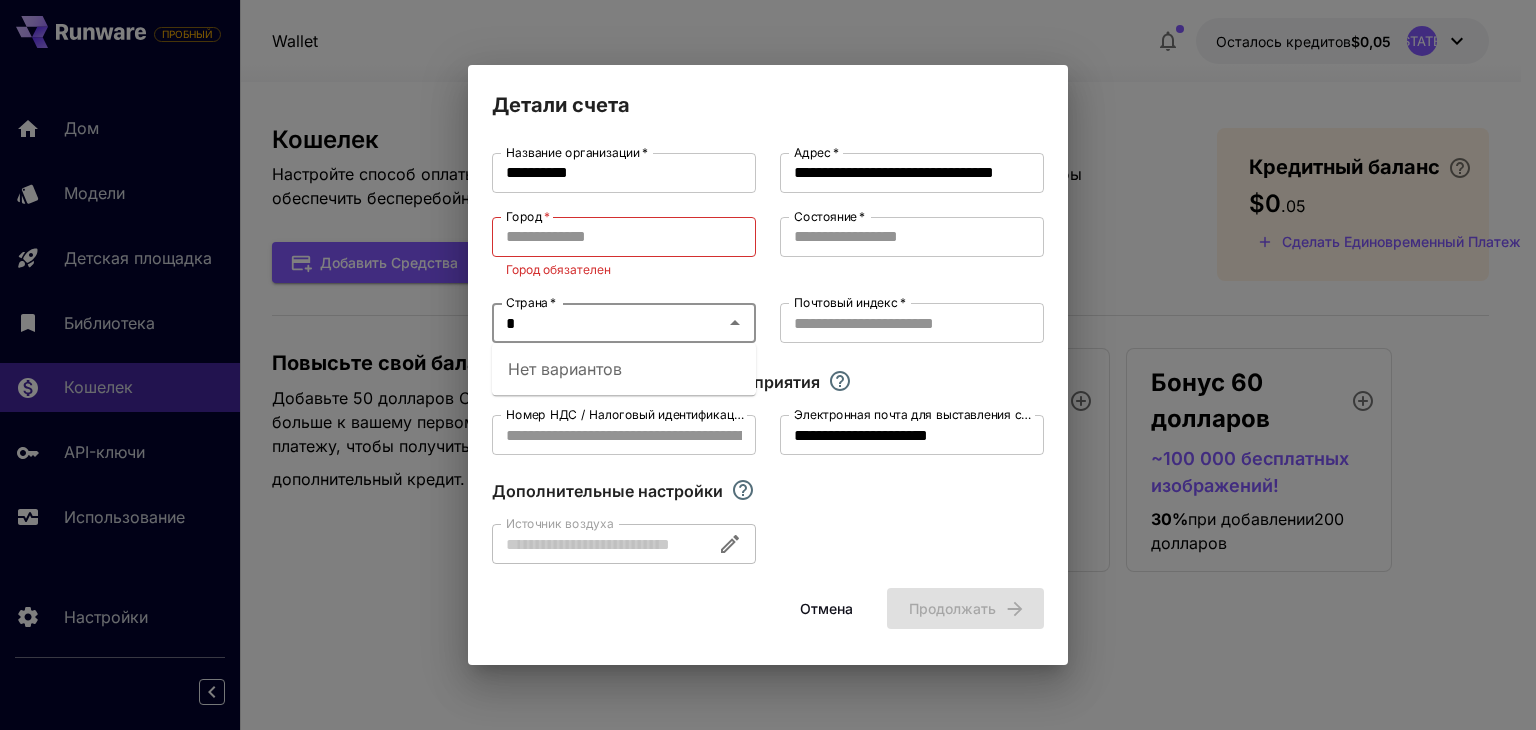 type 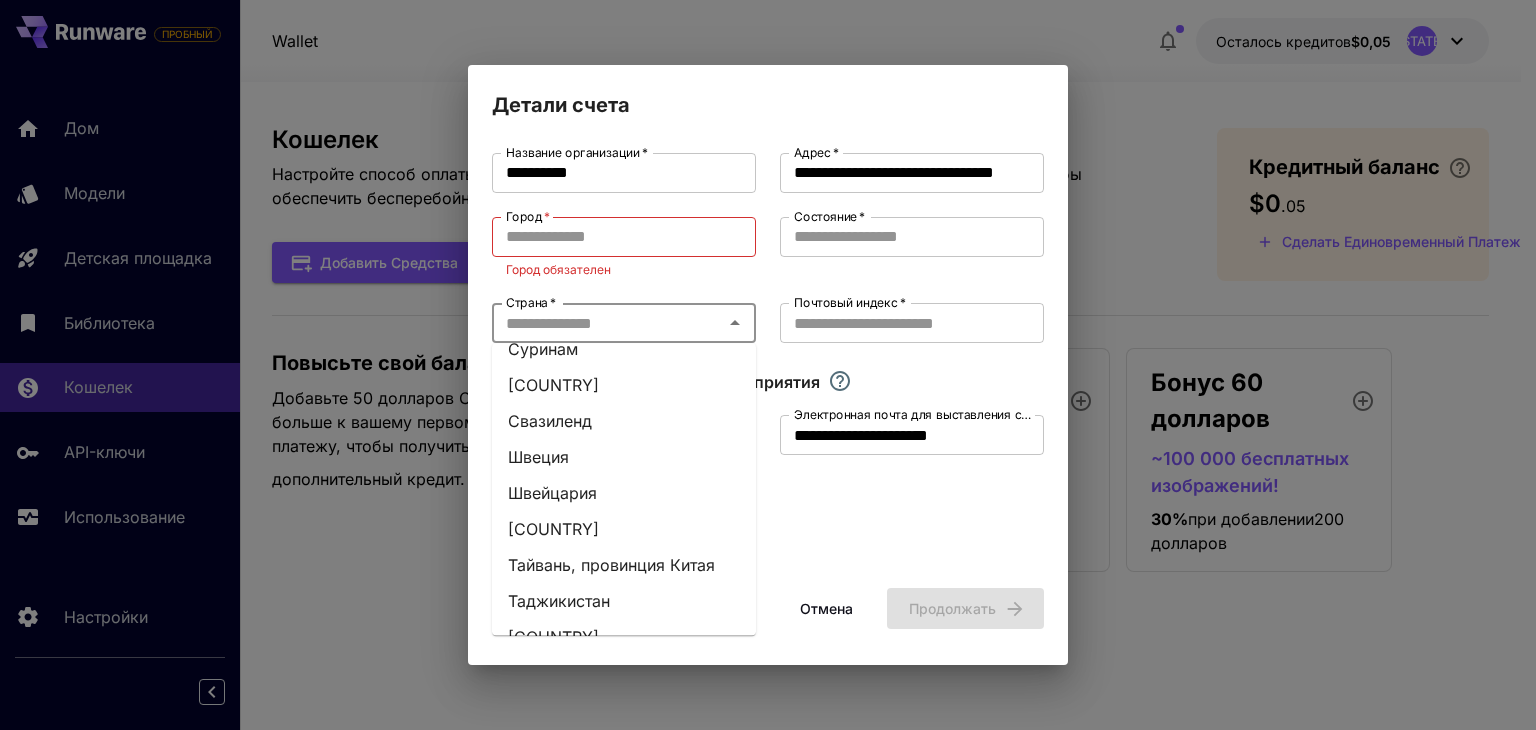 scroll, scrollTop: 8428, scrollLeft: 0, axis: vertical 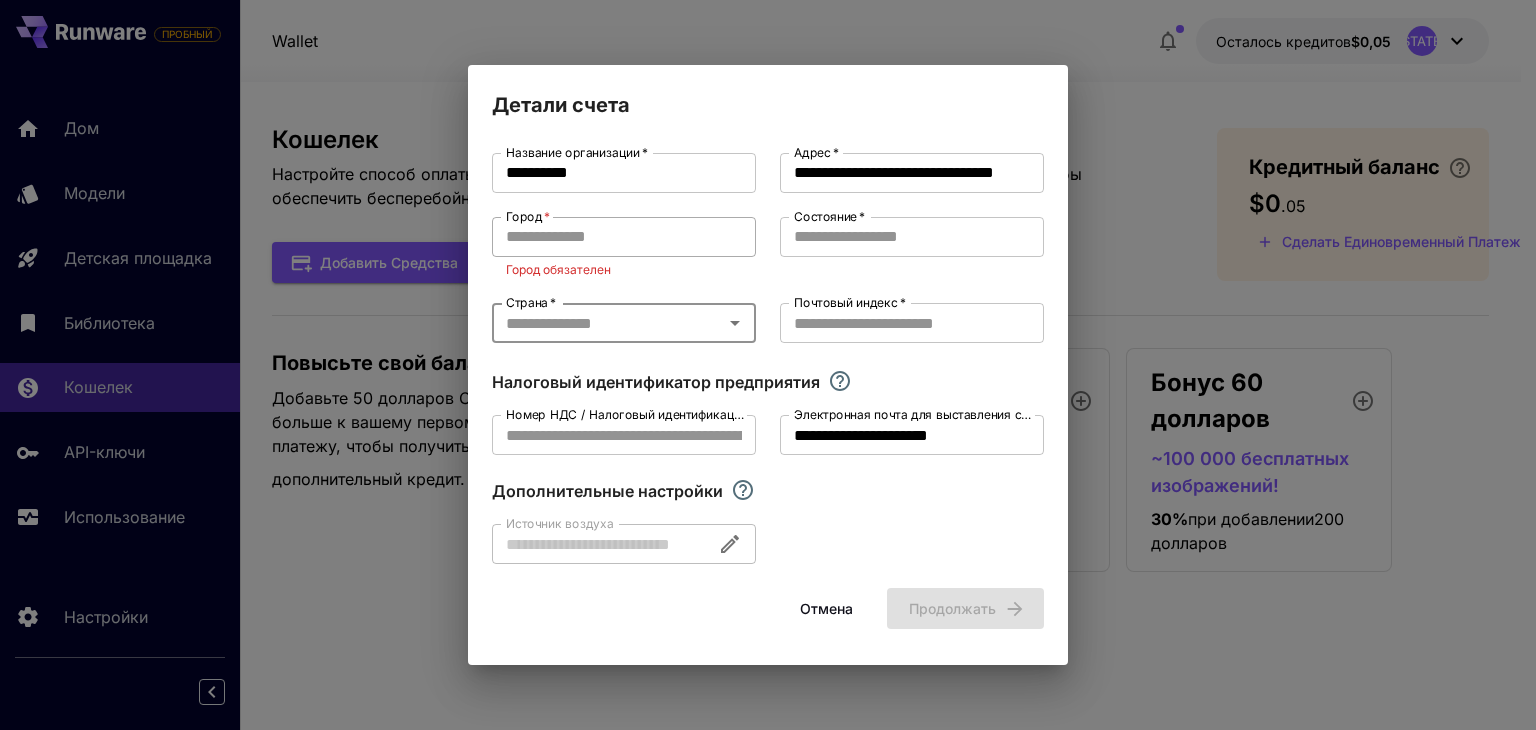click on "Город    *" at bounding box center (624, 237) 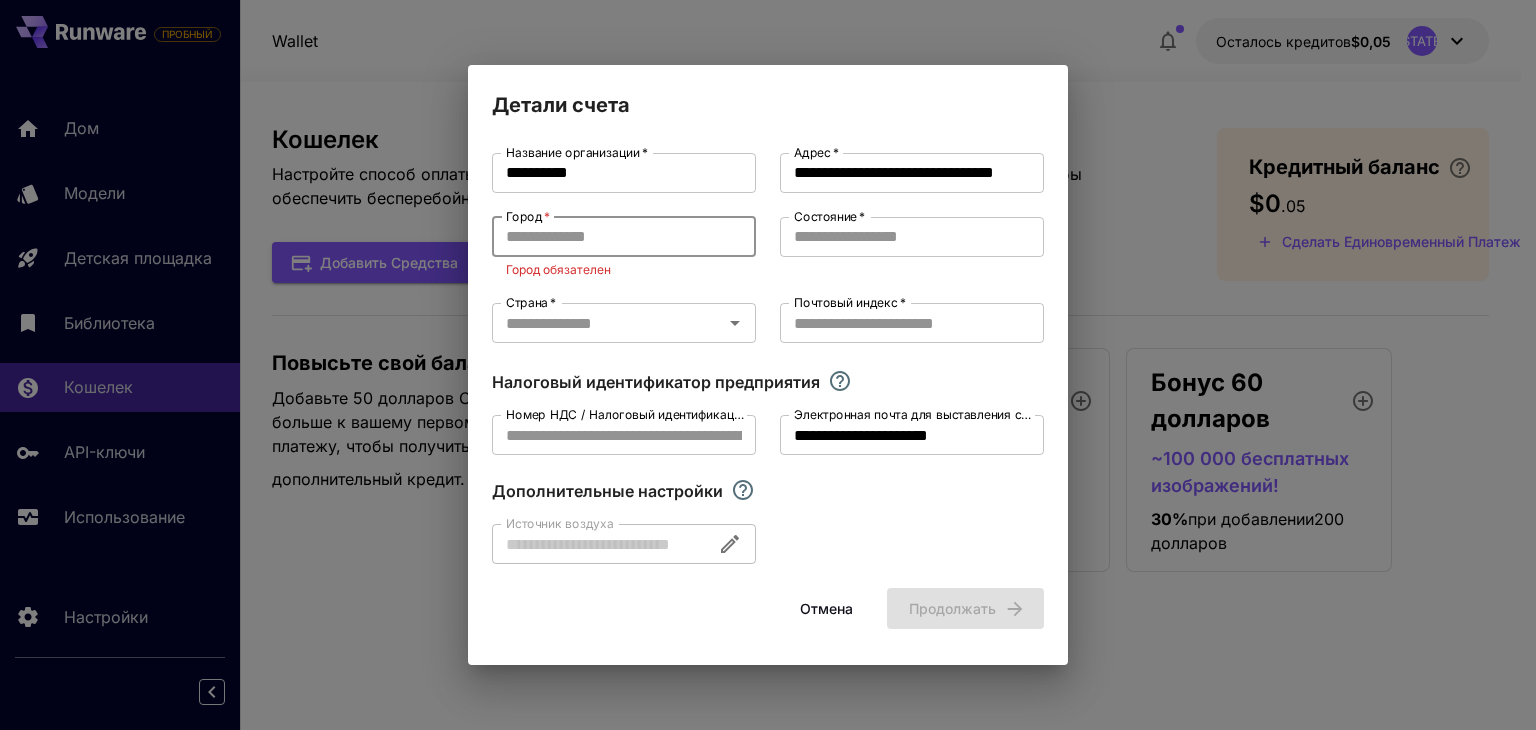 paste on "*********" 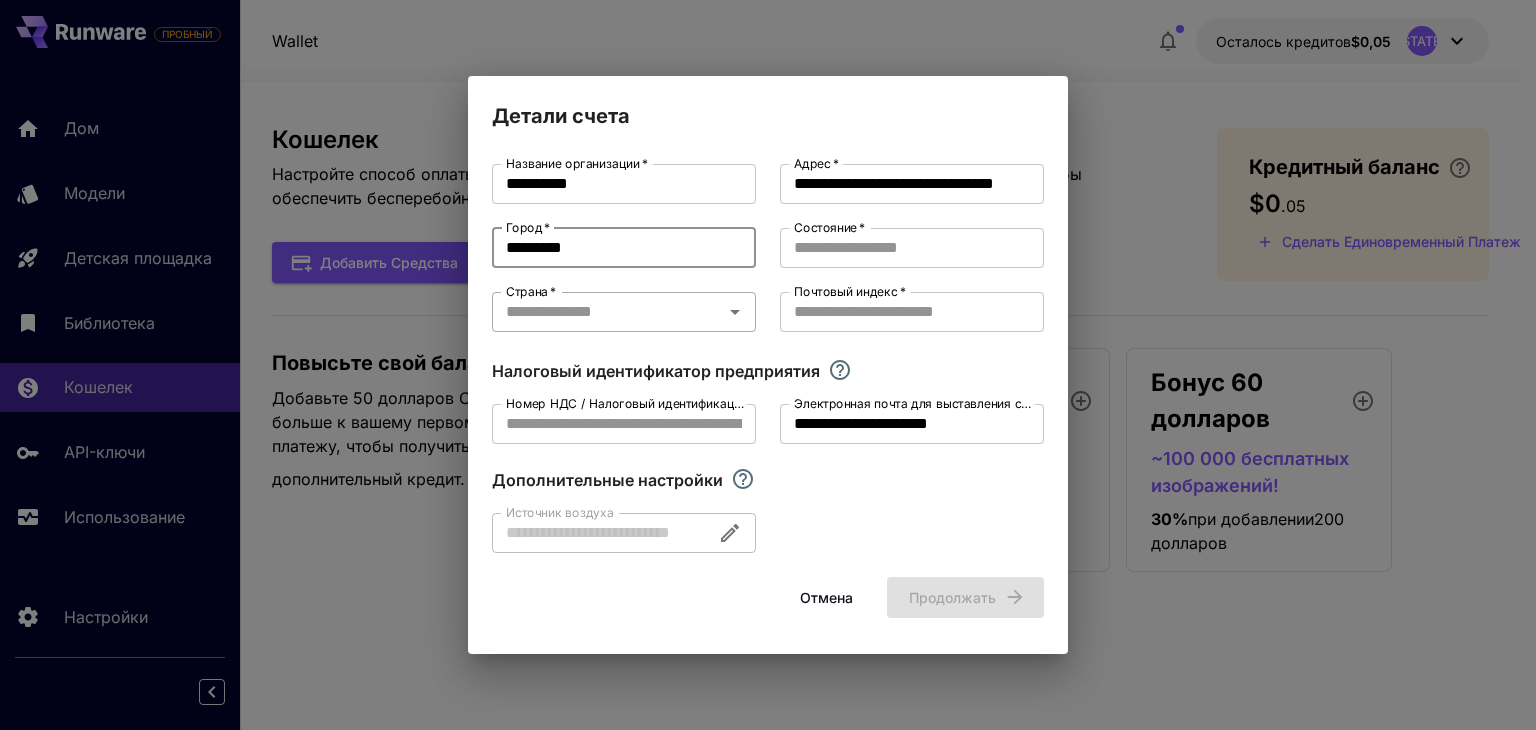 type on "*********" 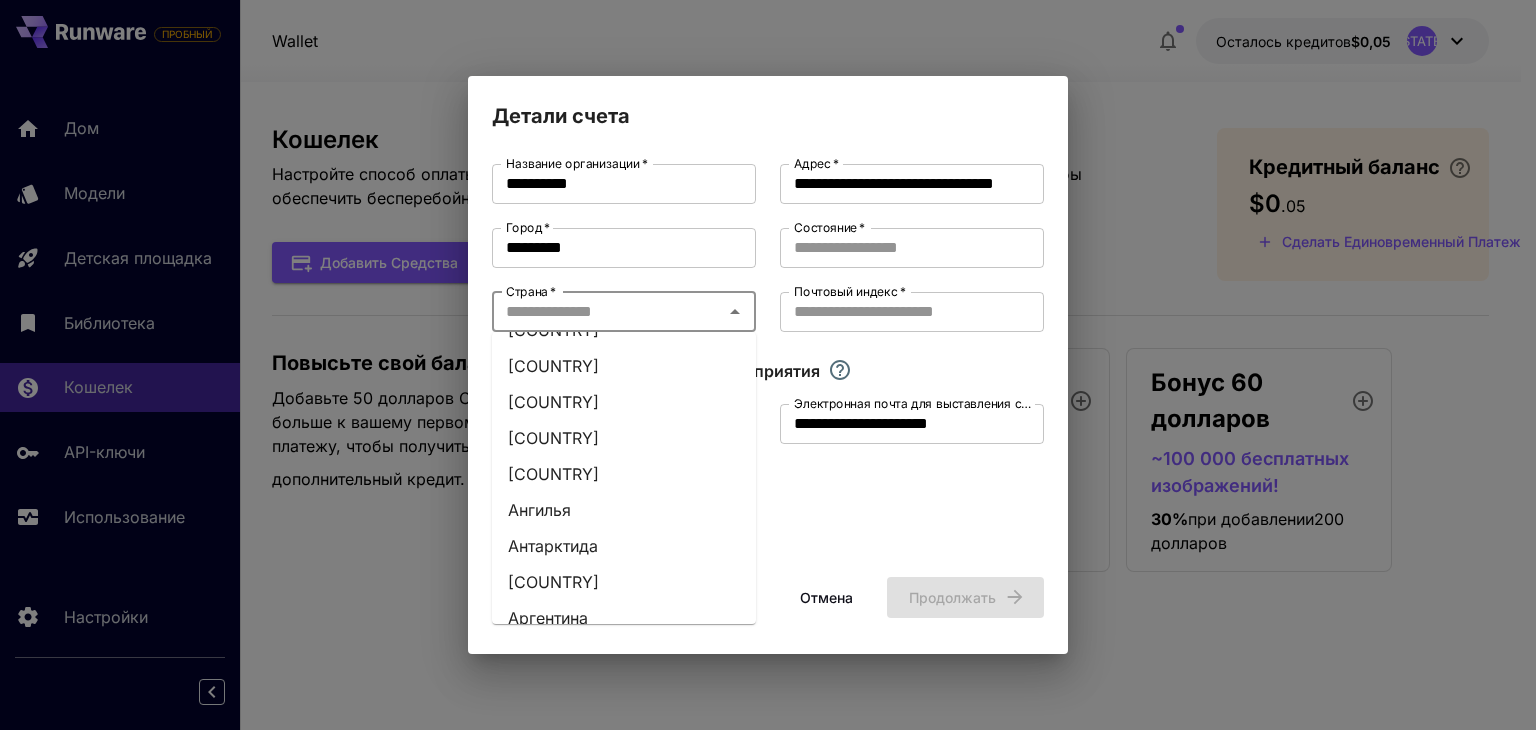 scroll, scrollTop: 0, scrollLeft: 0, axis: both 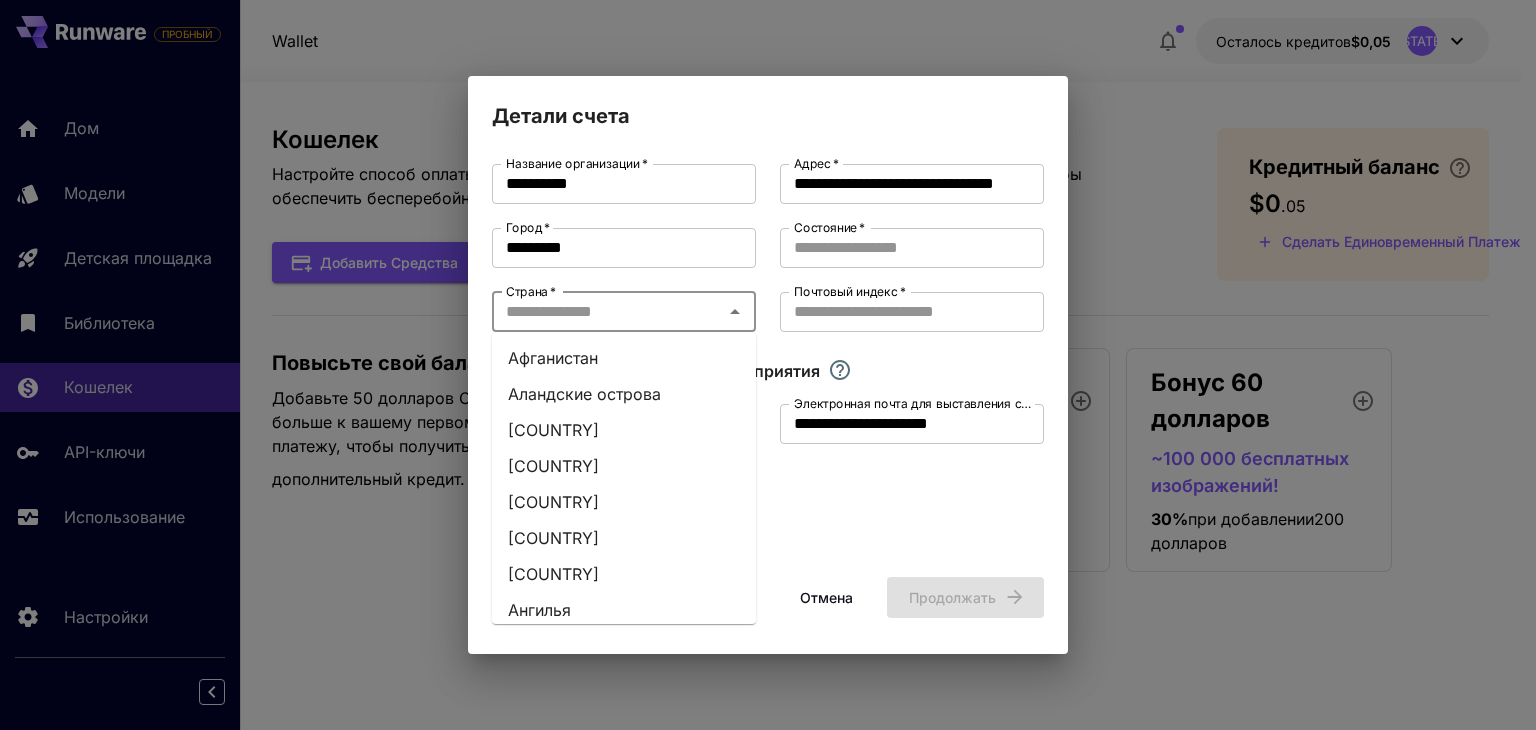 click on "Страна    *" at bounding box center [607, 312] 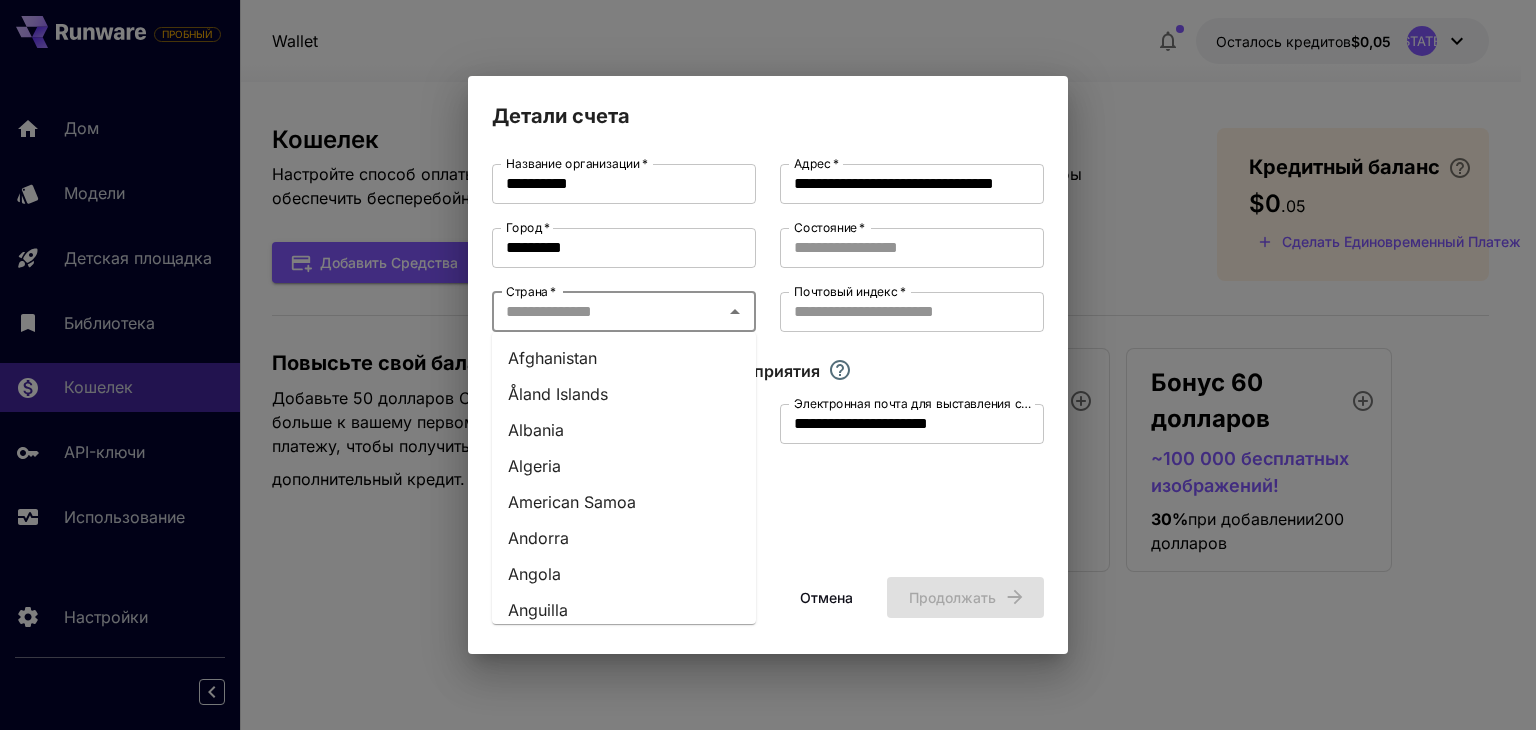 click on "Страна    *" at bounding box center (607, 312) 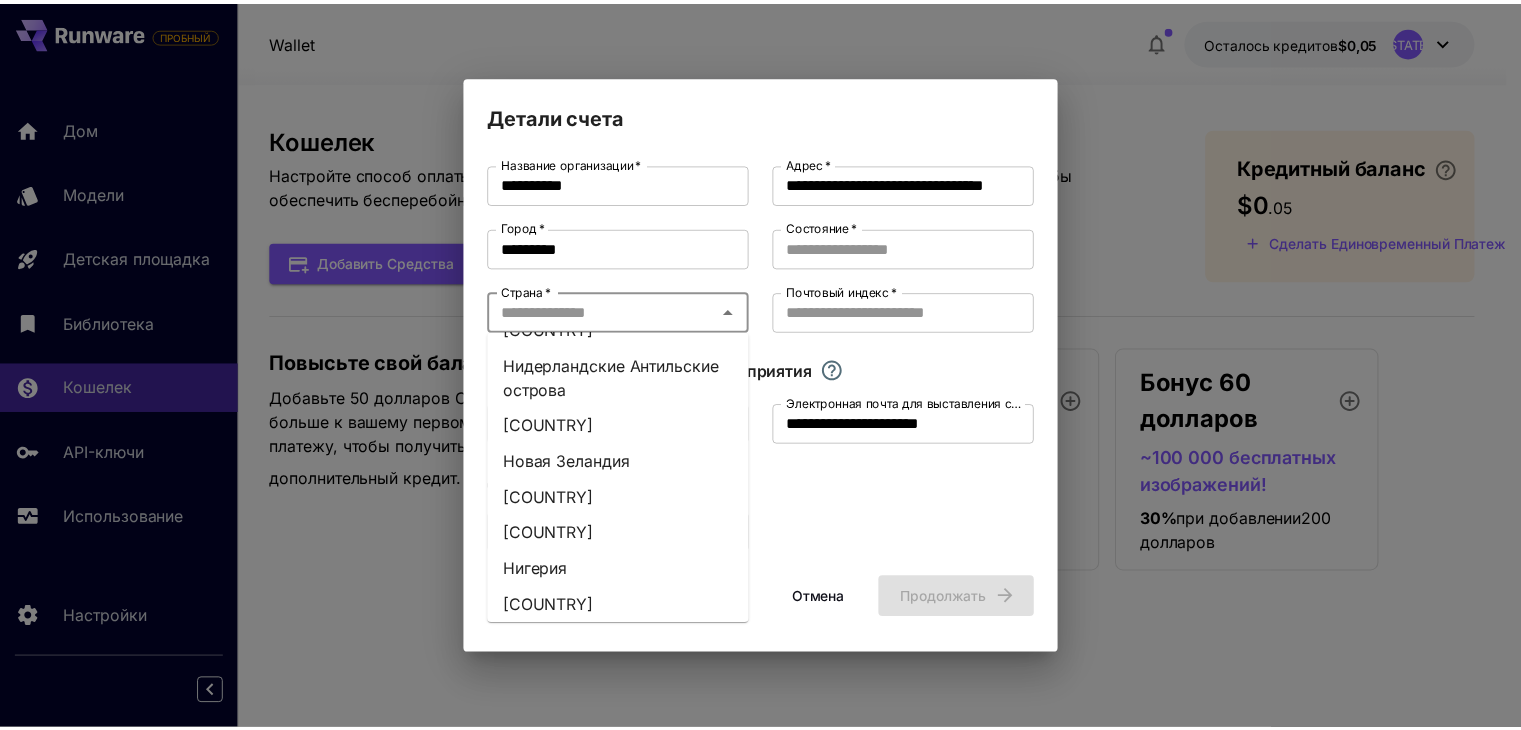 scroll, scrollTop: 5900, scrollLeft: 0, axis: vertical 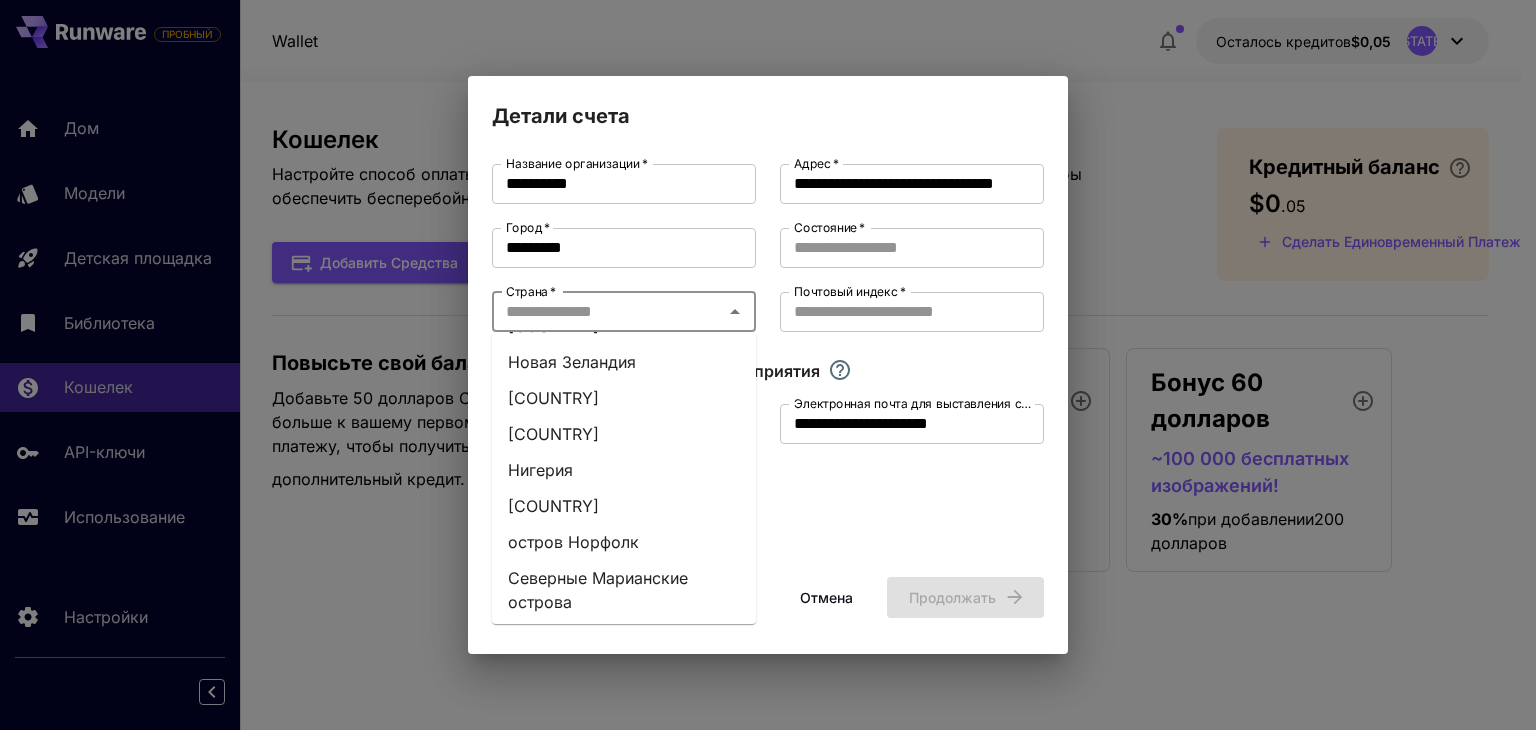 click on "[COUNTRY]" at bounding box center (553, 230) 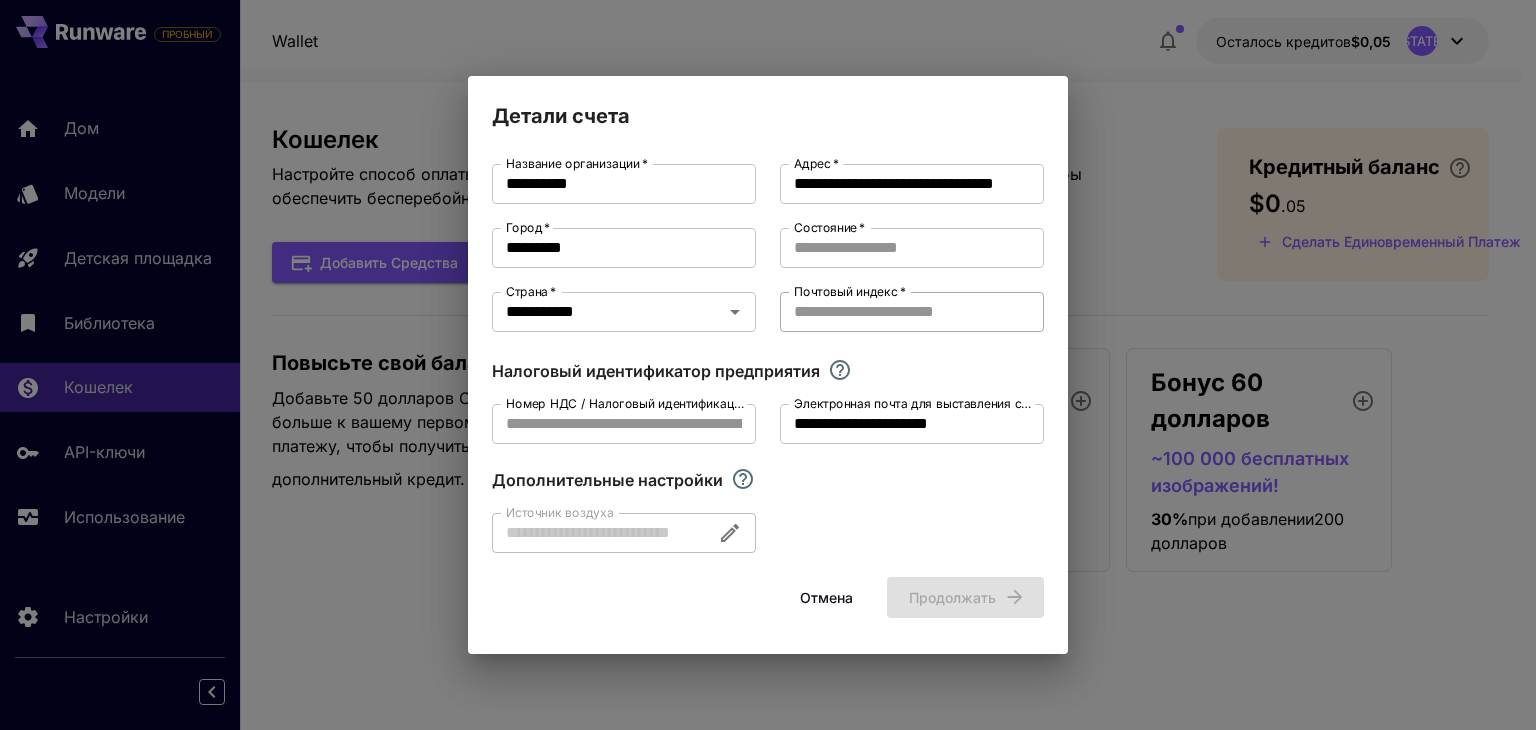 click on "Почтовый индекс    *" at bounding box center [912, 312] 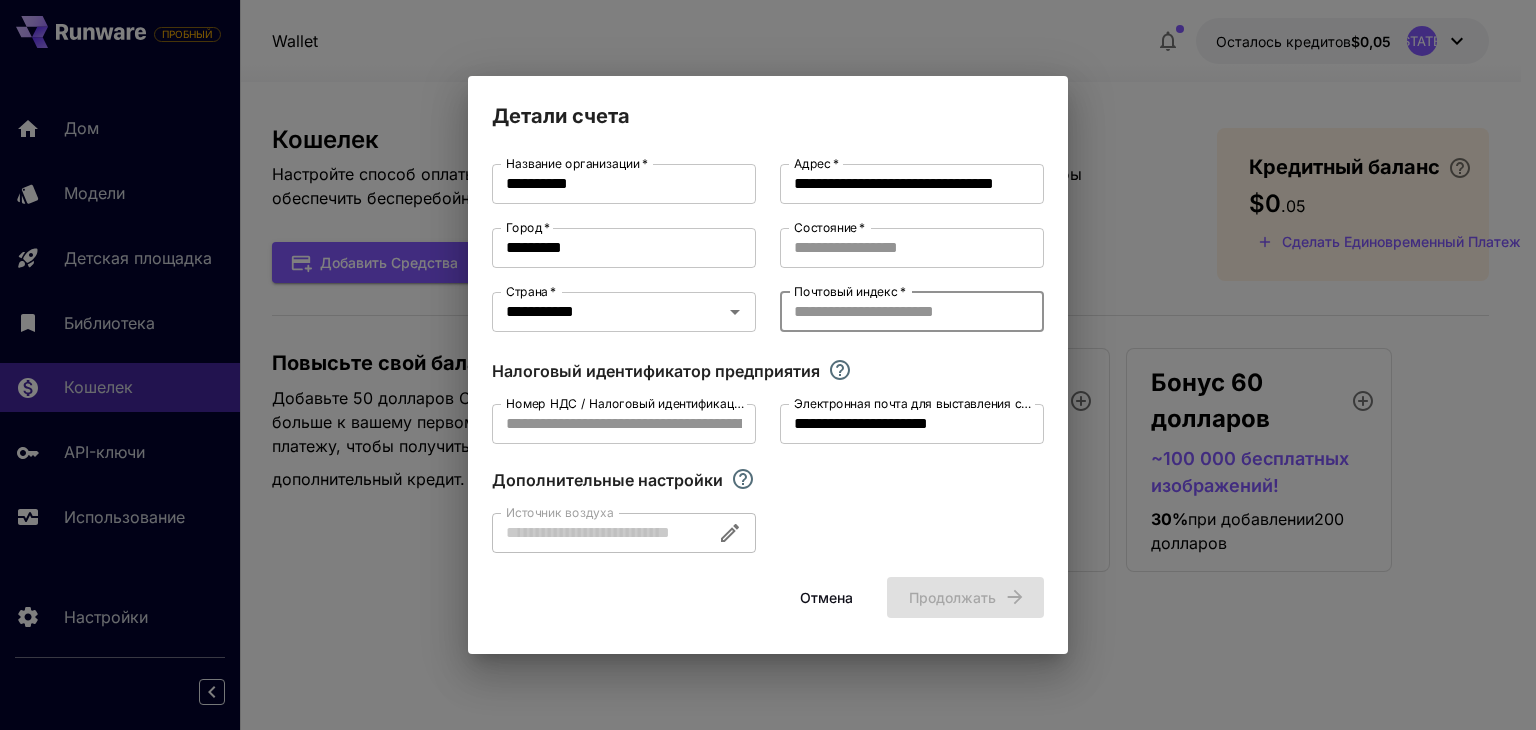 paste on "*******" 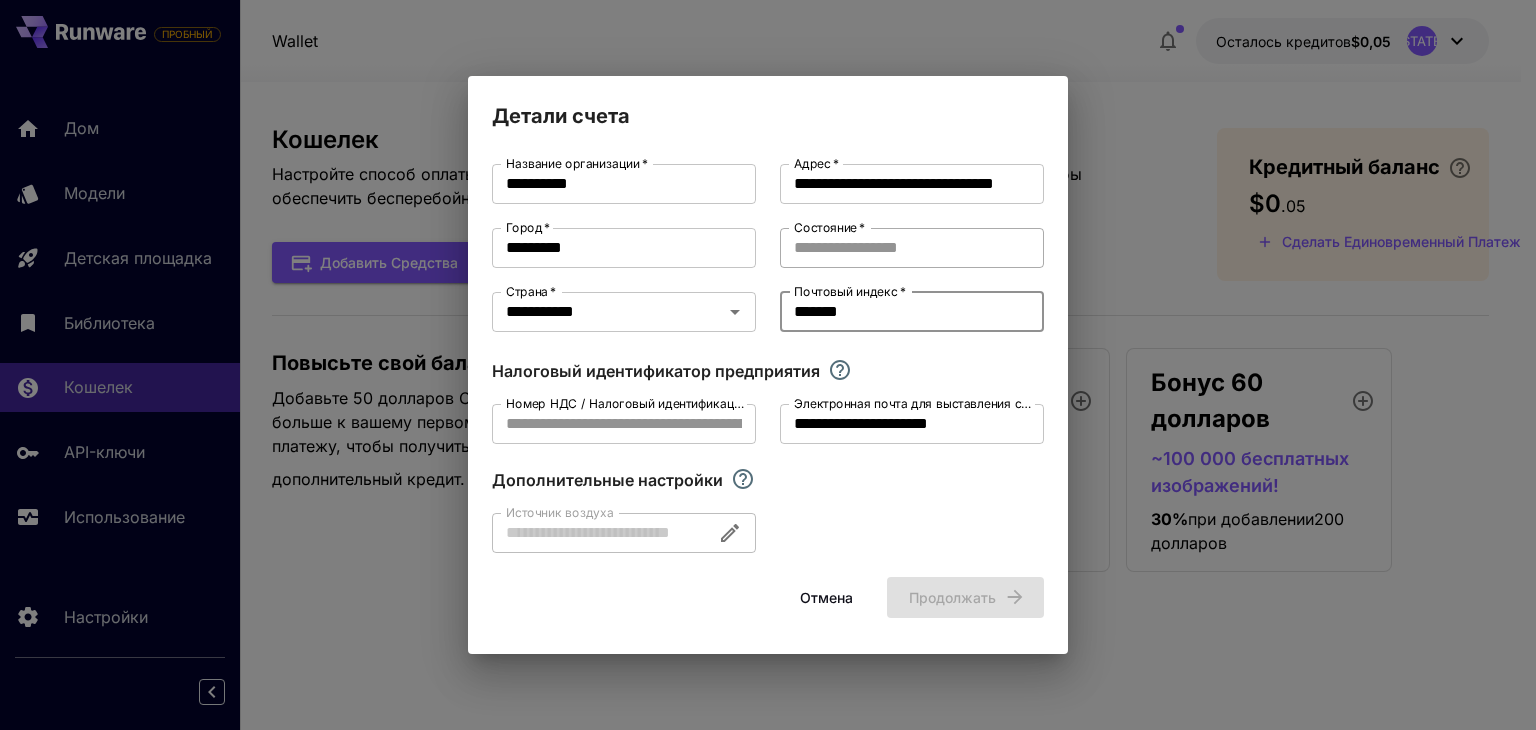 type on "*******" 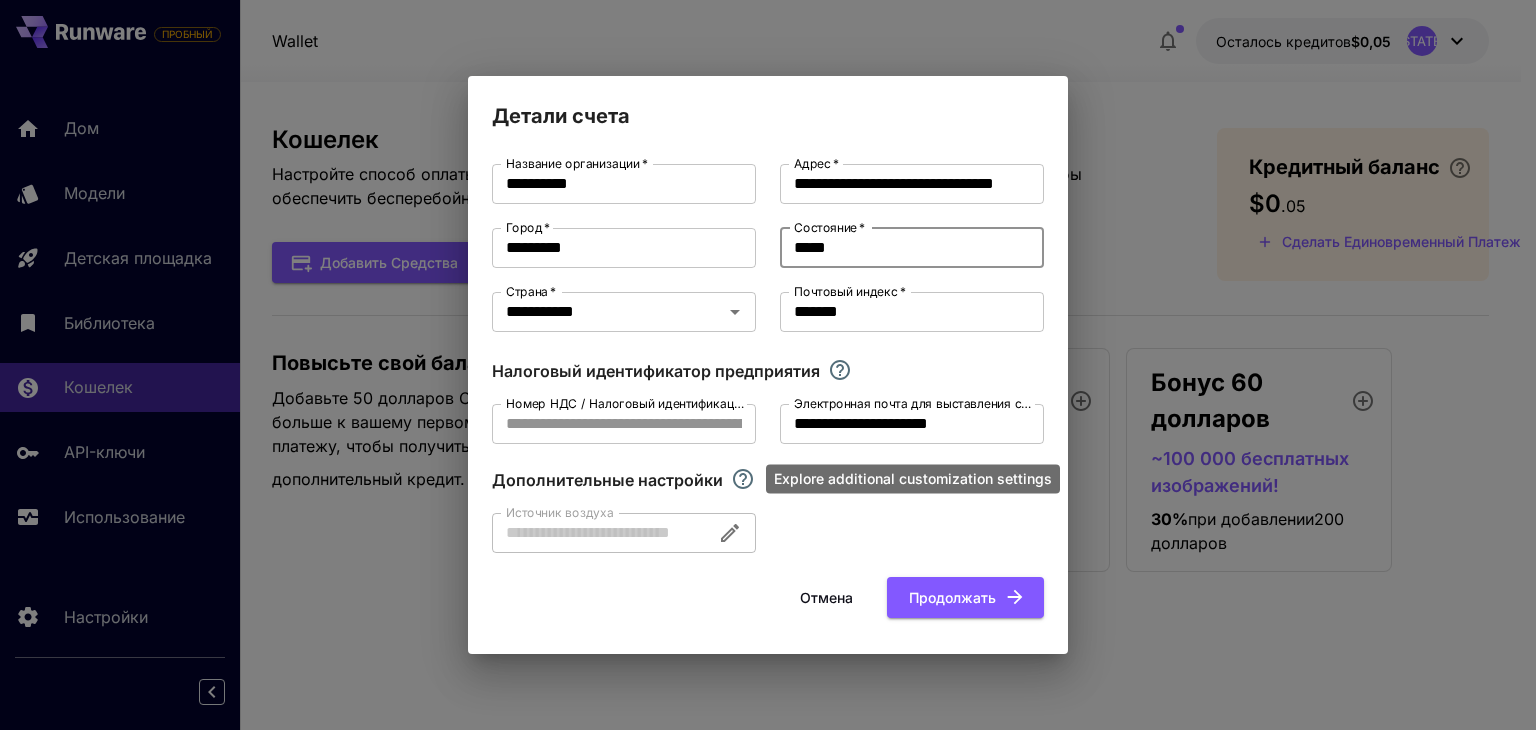 type on "*****" 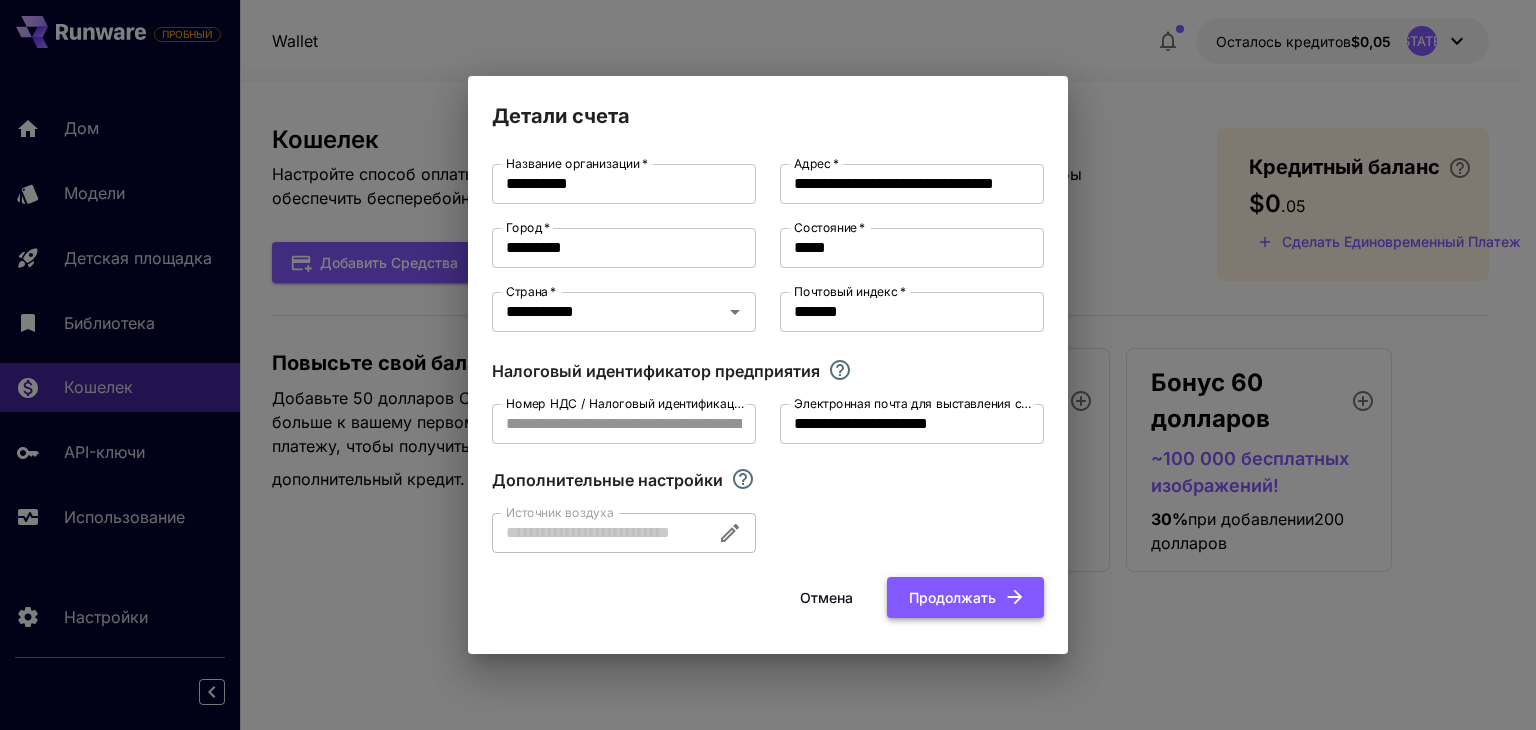 click on "Продолжать" at bounding box center (952, 597) 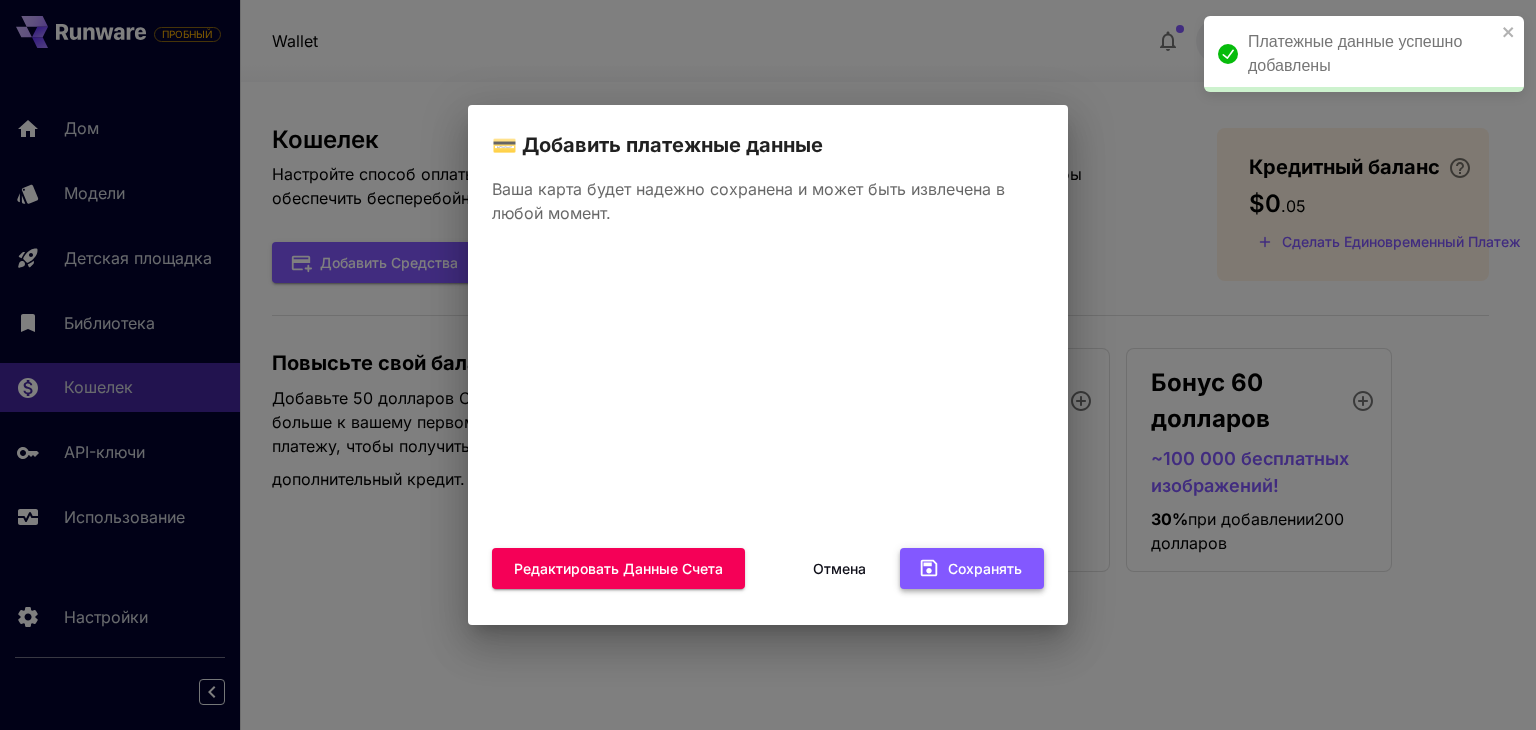 click on "Сохранять" at bounding box center (985, 567) 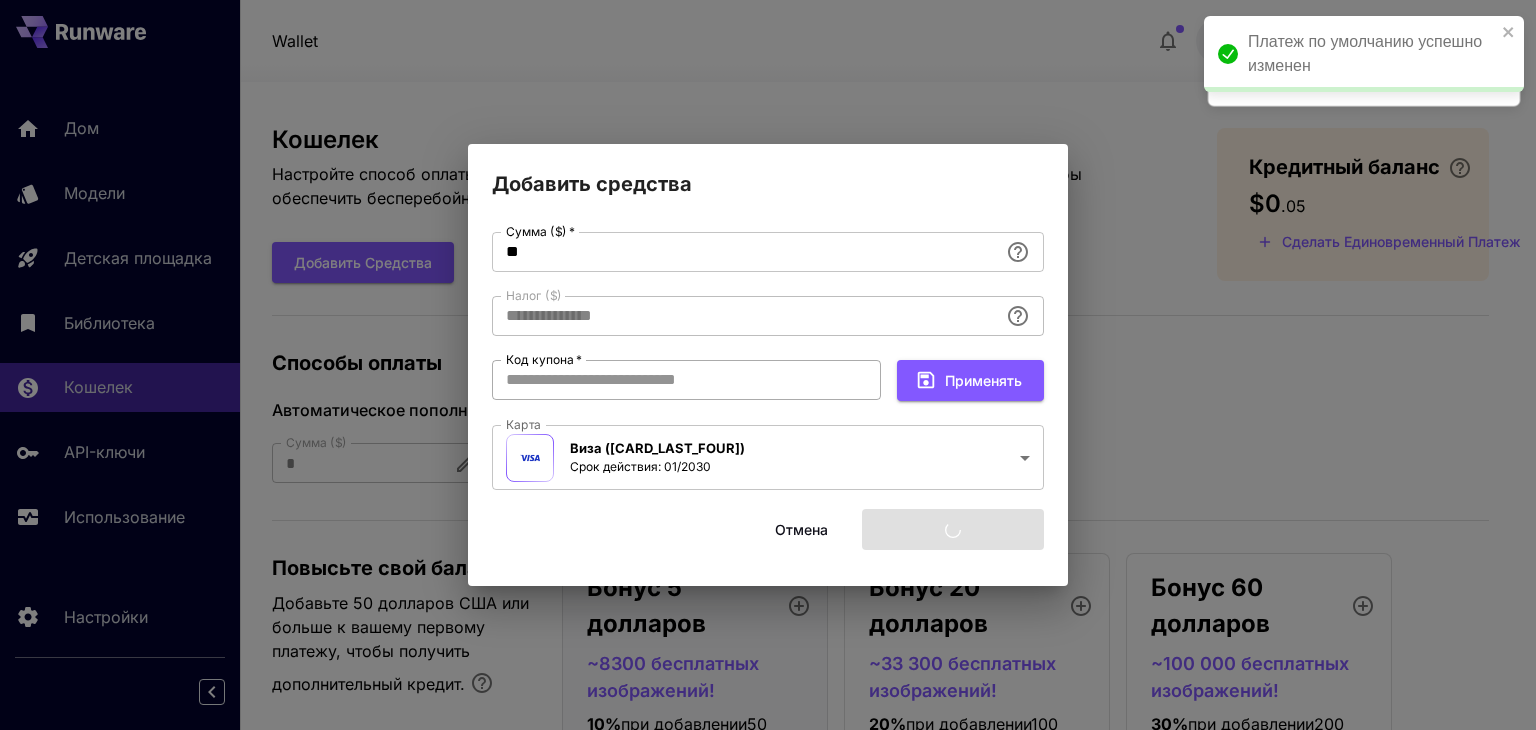 type on "****" 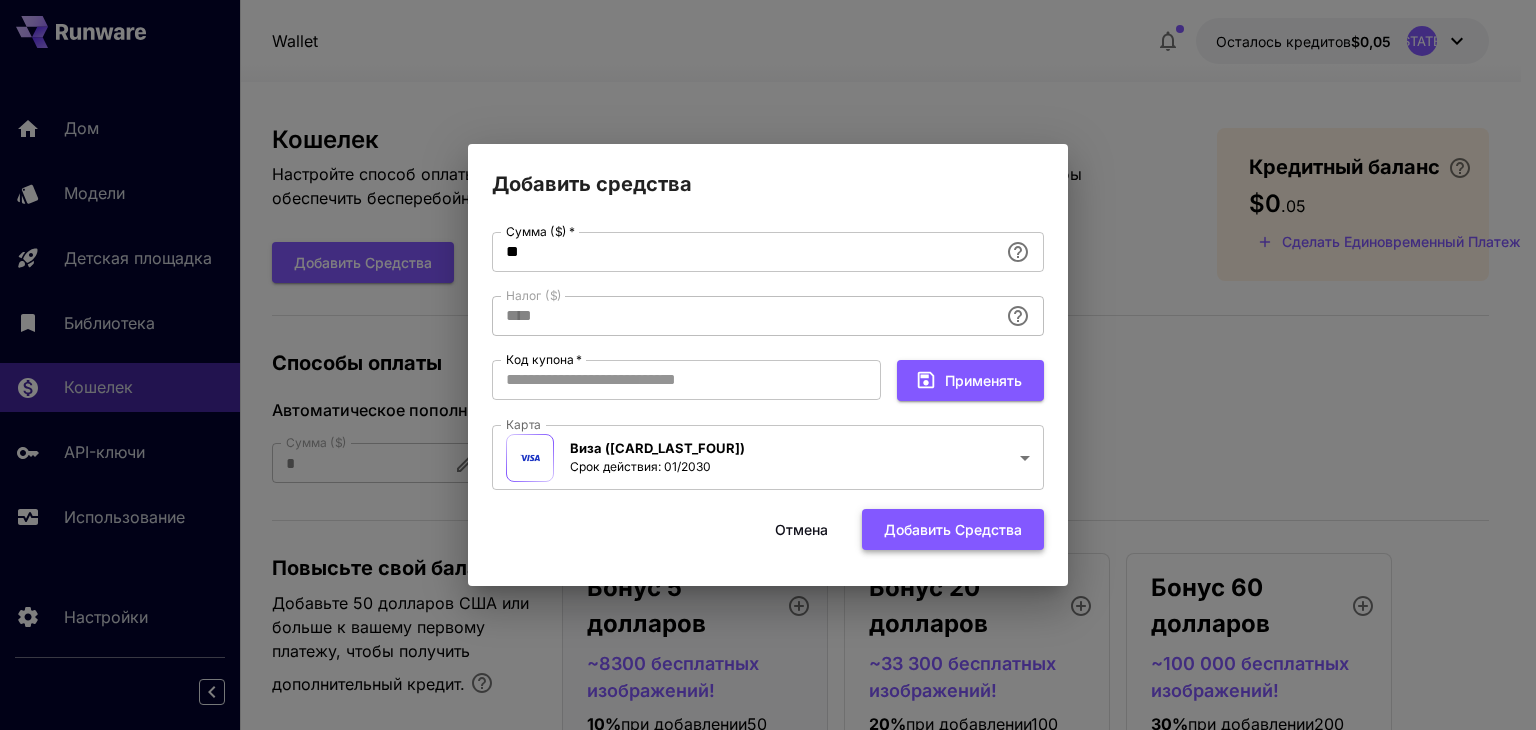click on "Добавить средства" at bounding box center [953, 529] 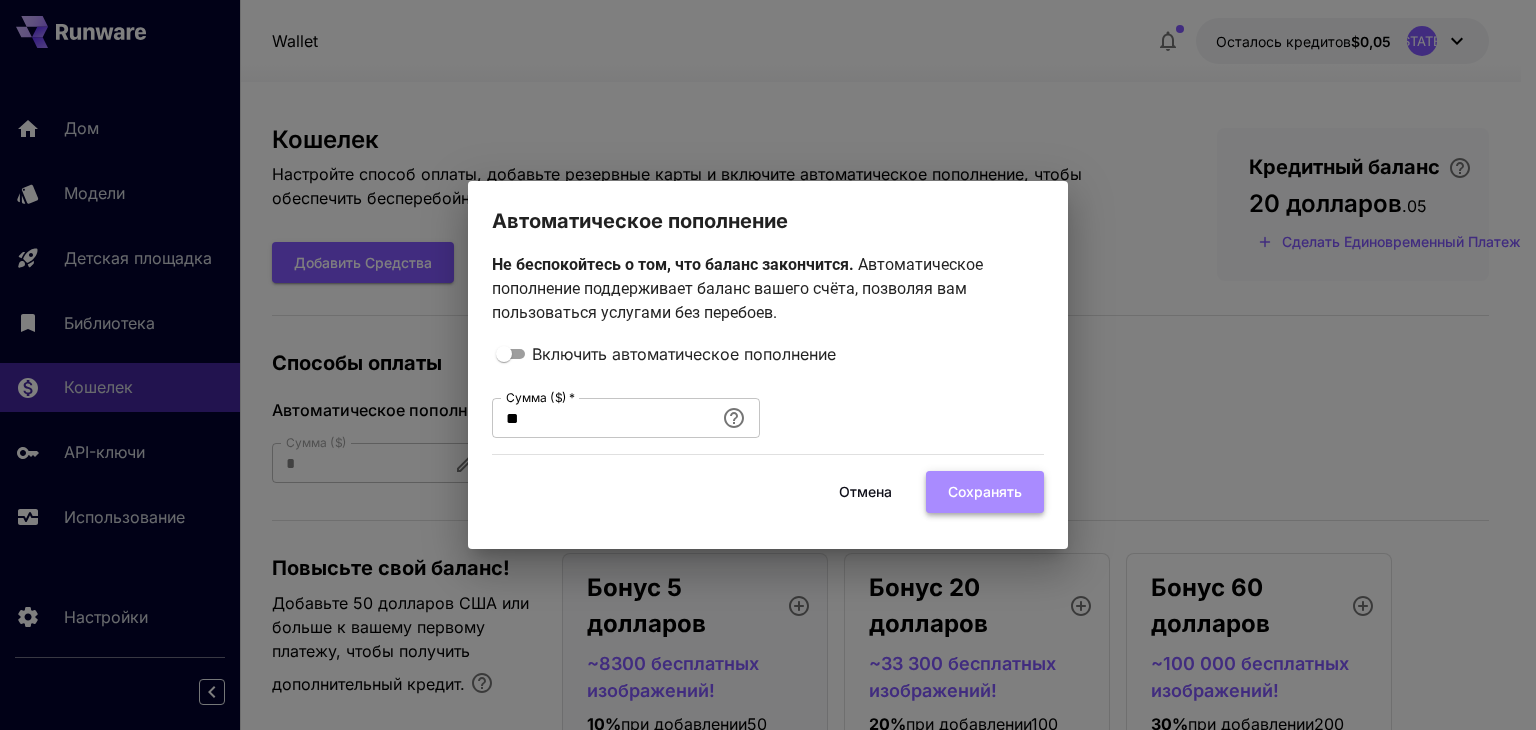click on "Сохранять" at bounding box center [985, 491] 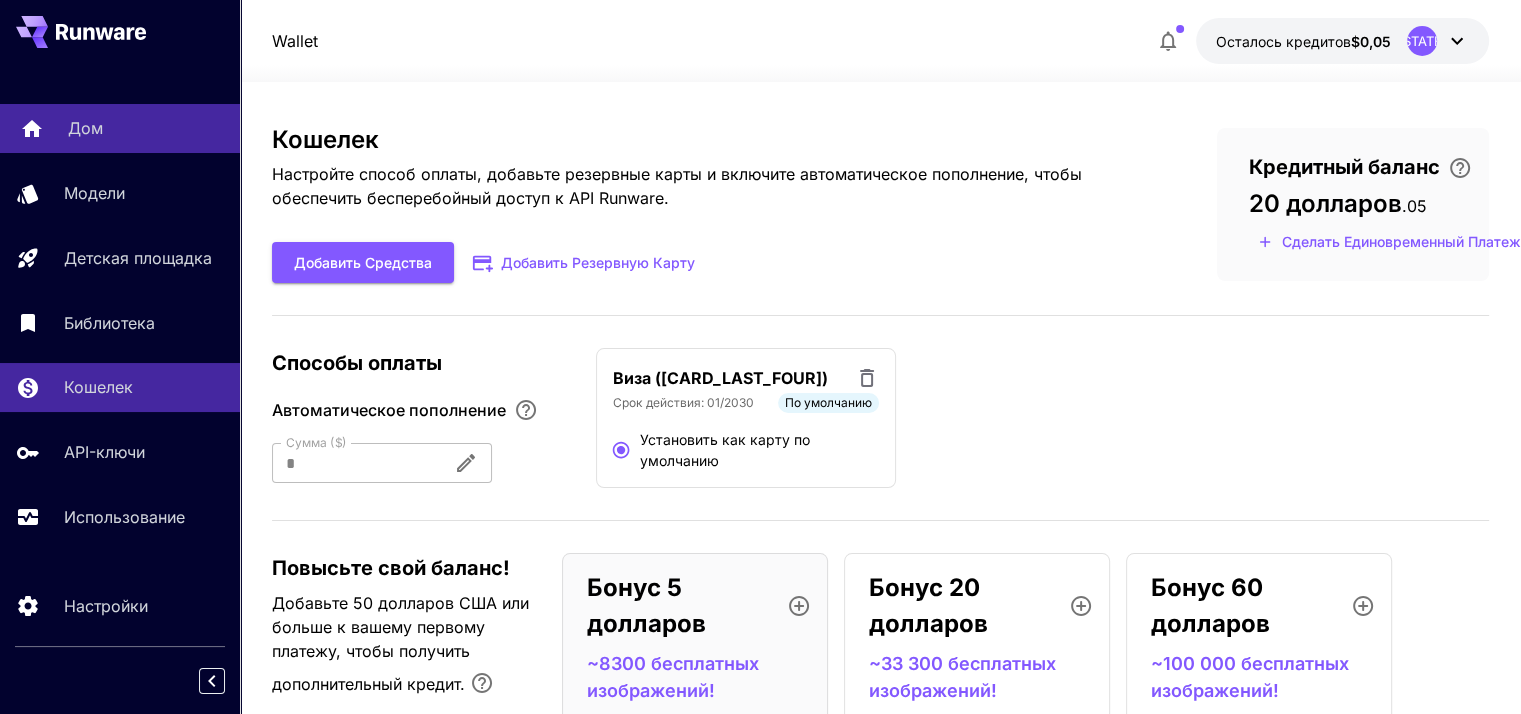 drag, startPoint x: 78, startPoint y: 131, endPoint x: 207, endPoint y: 120, distance: 129.46814 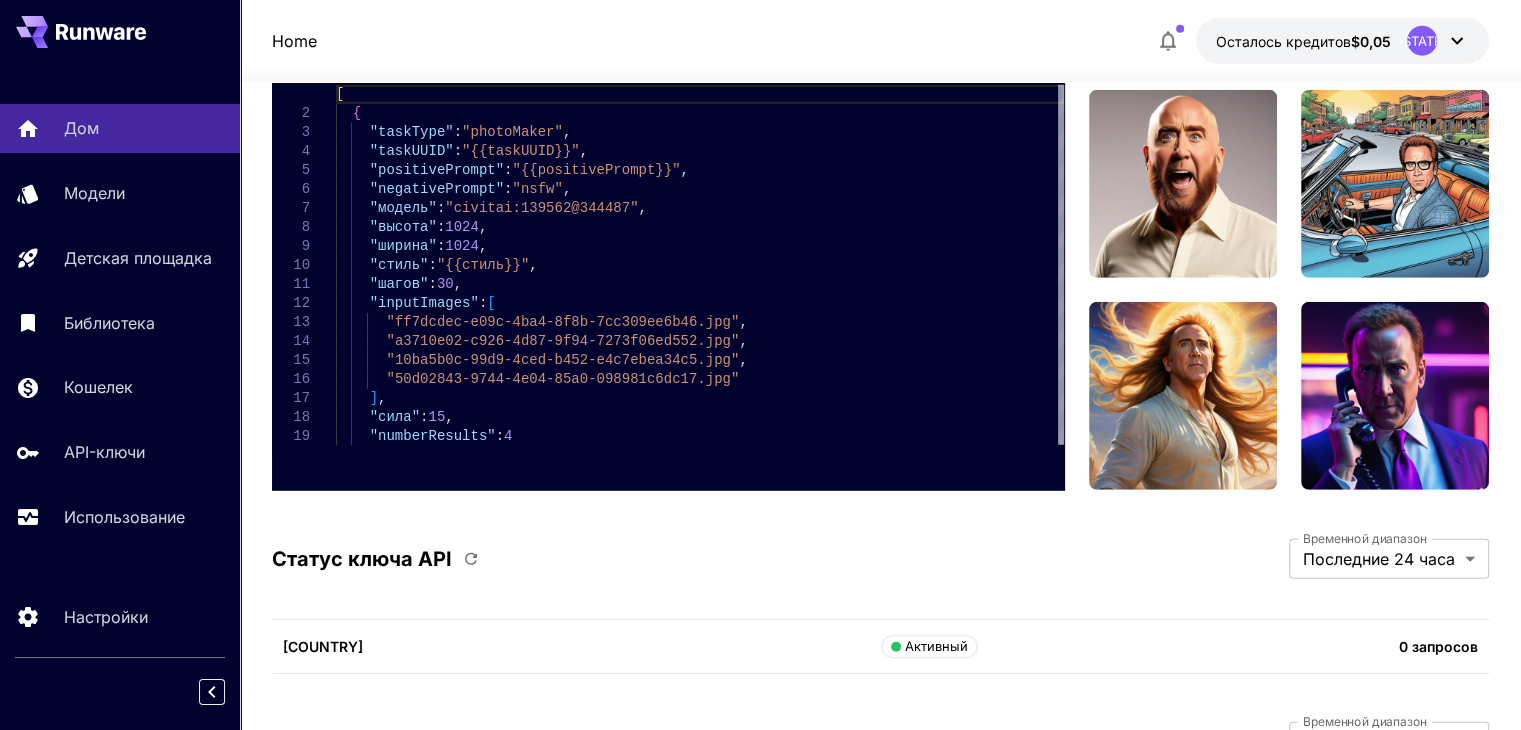 scroll, scrollTop: 5945, scrollLeft: 0, axis: vertical 